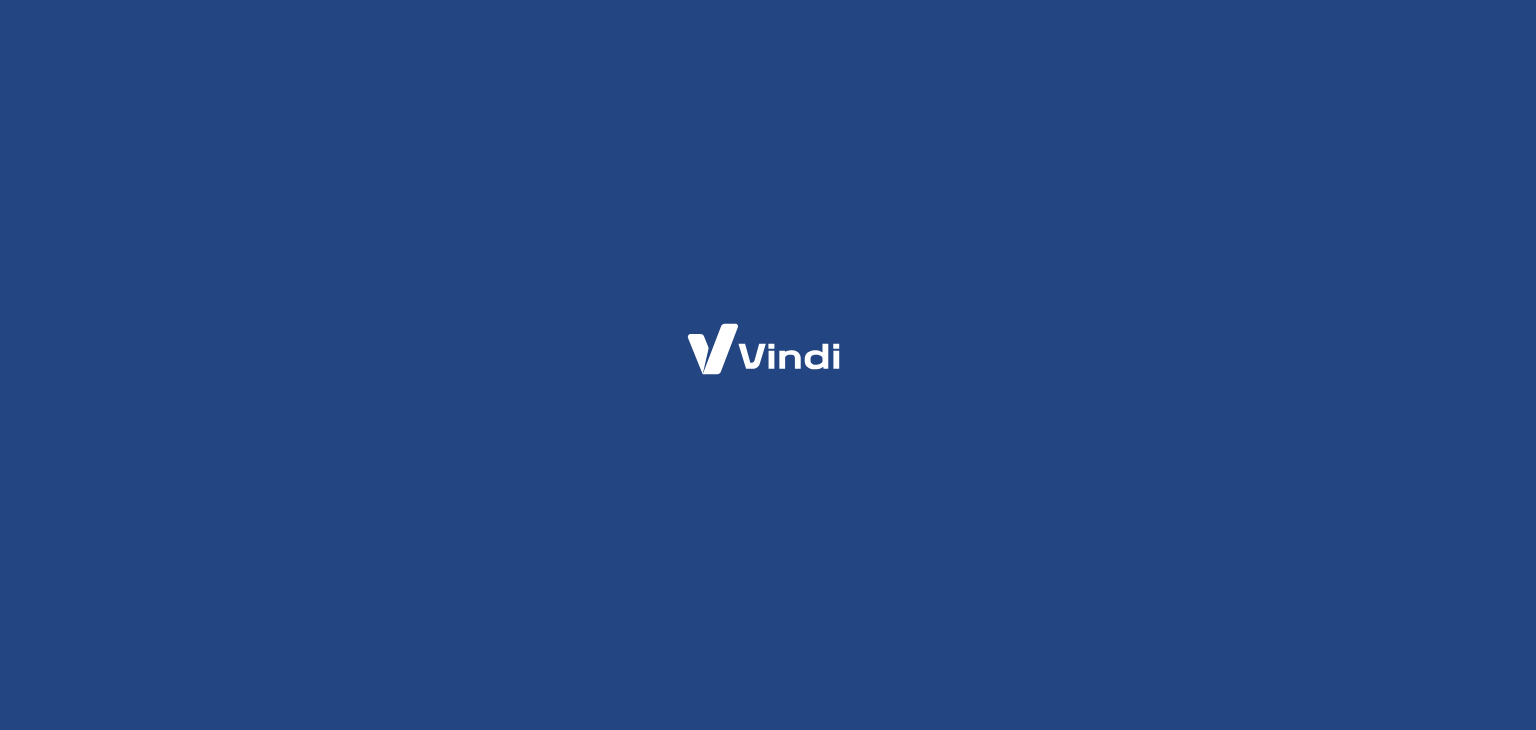 scroll, scrollTop: 0, scrollLeft: 0, axis: both 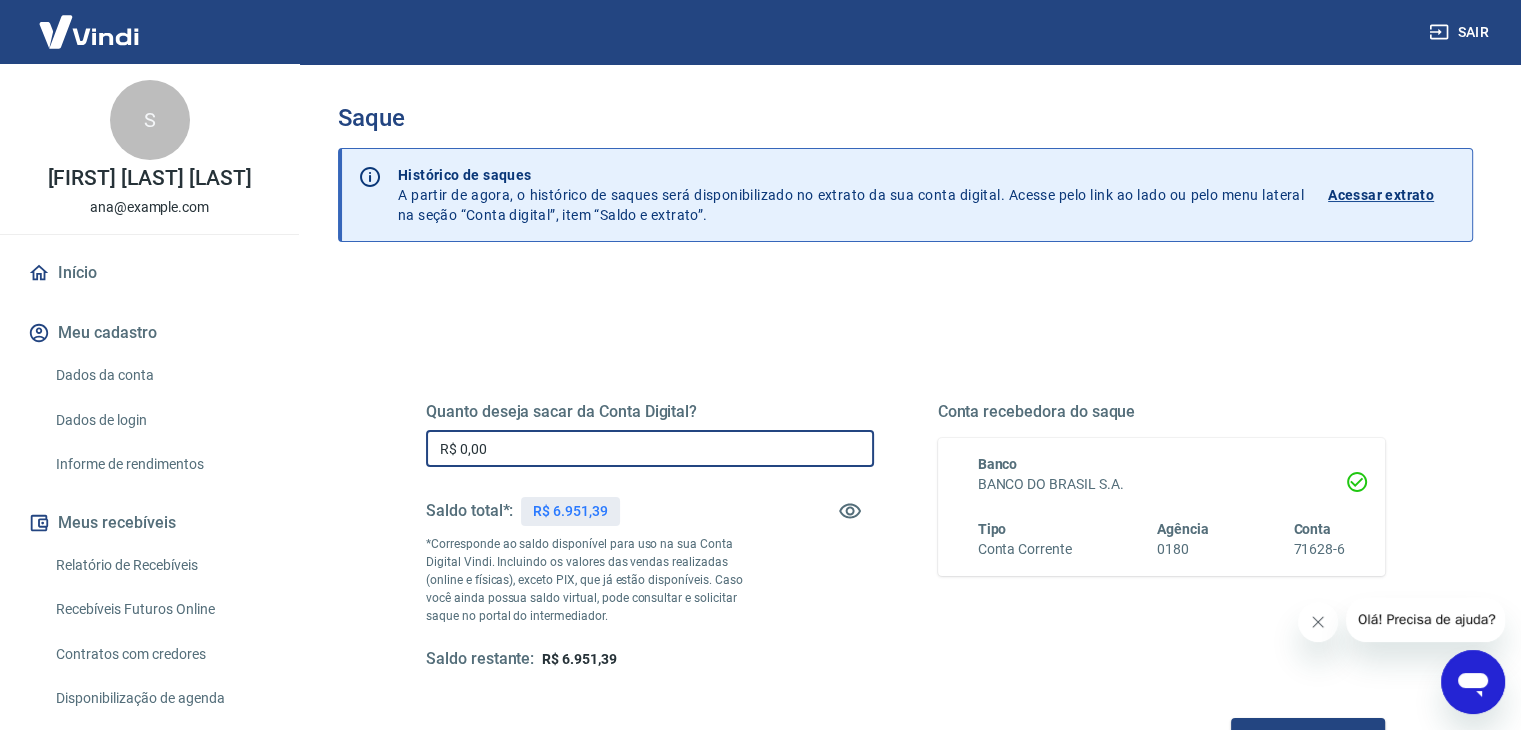 click on "R$ 0,00" at bounding box center (650, 448) 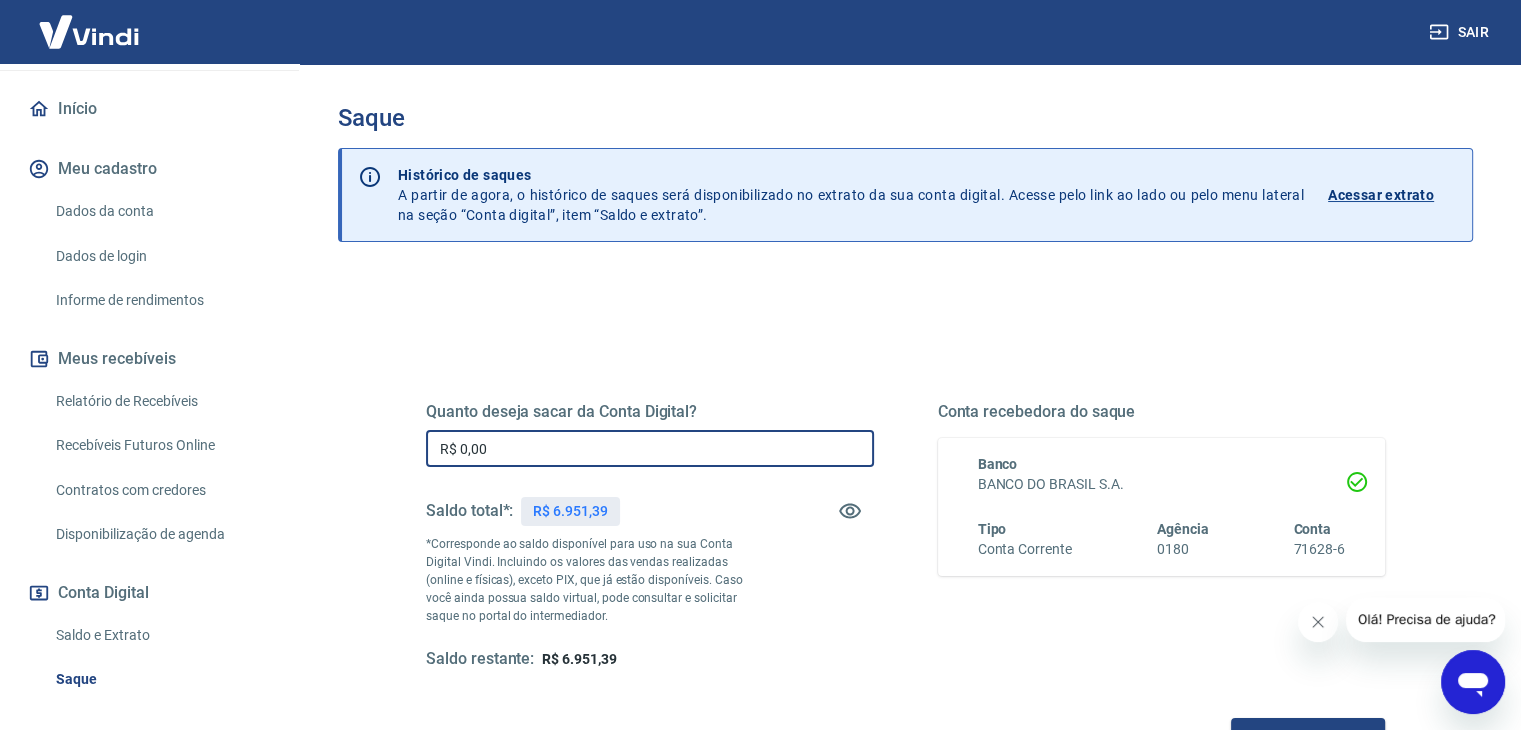 scroll, scrollTop: 200, scrollLeft: 0, axis: vertical 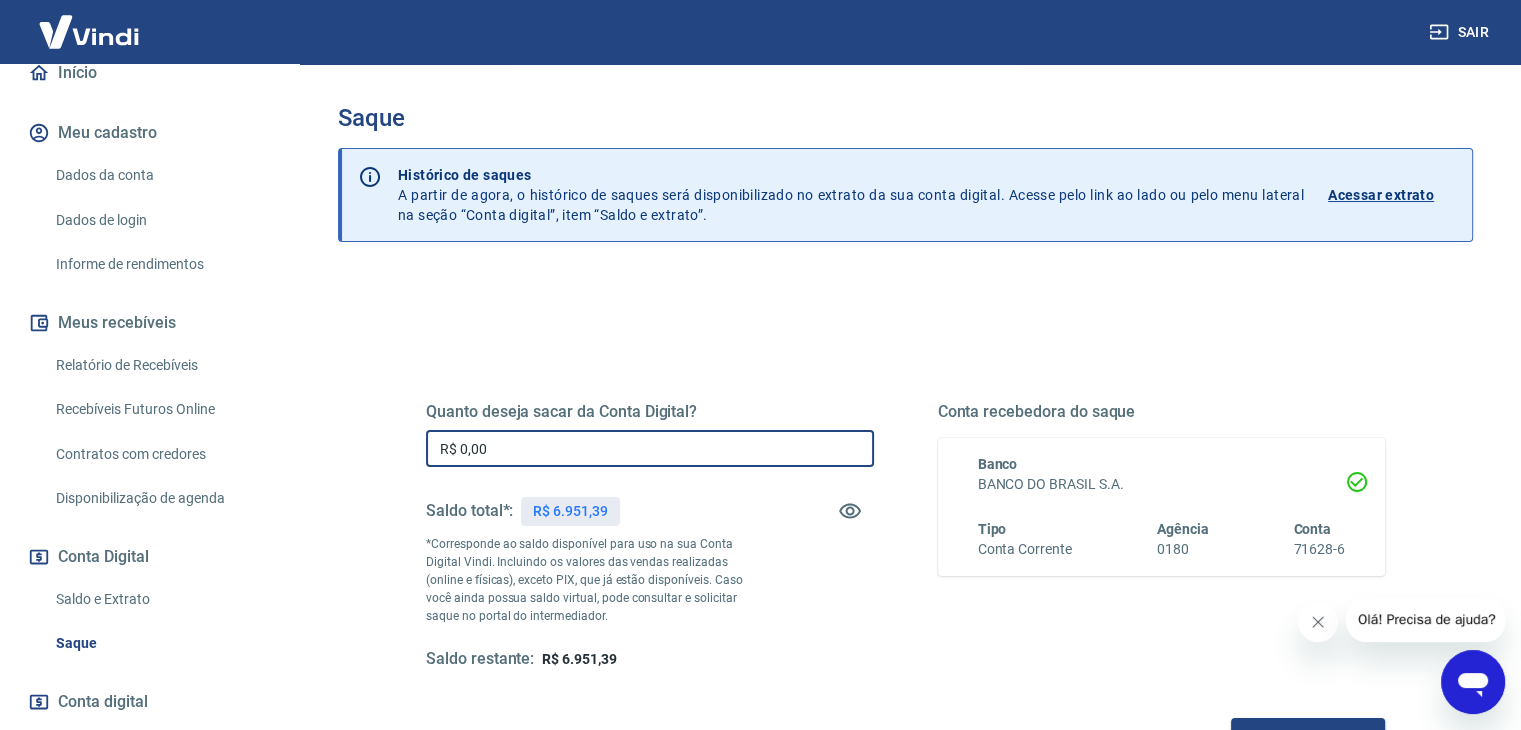 click on "Saldo e Extrato" at bounding box center [161, 599] 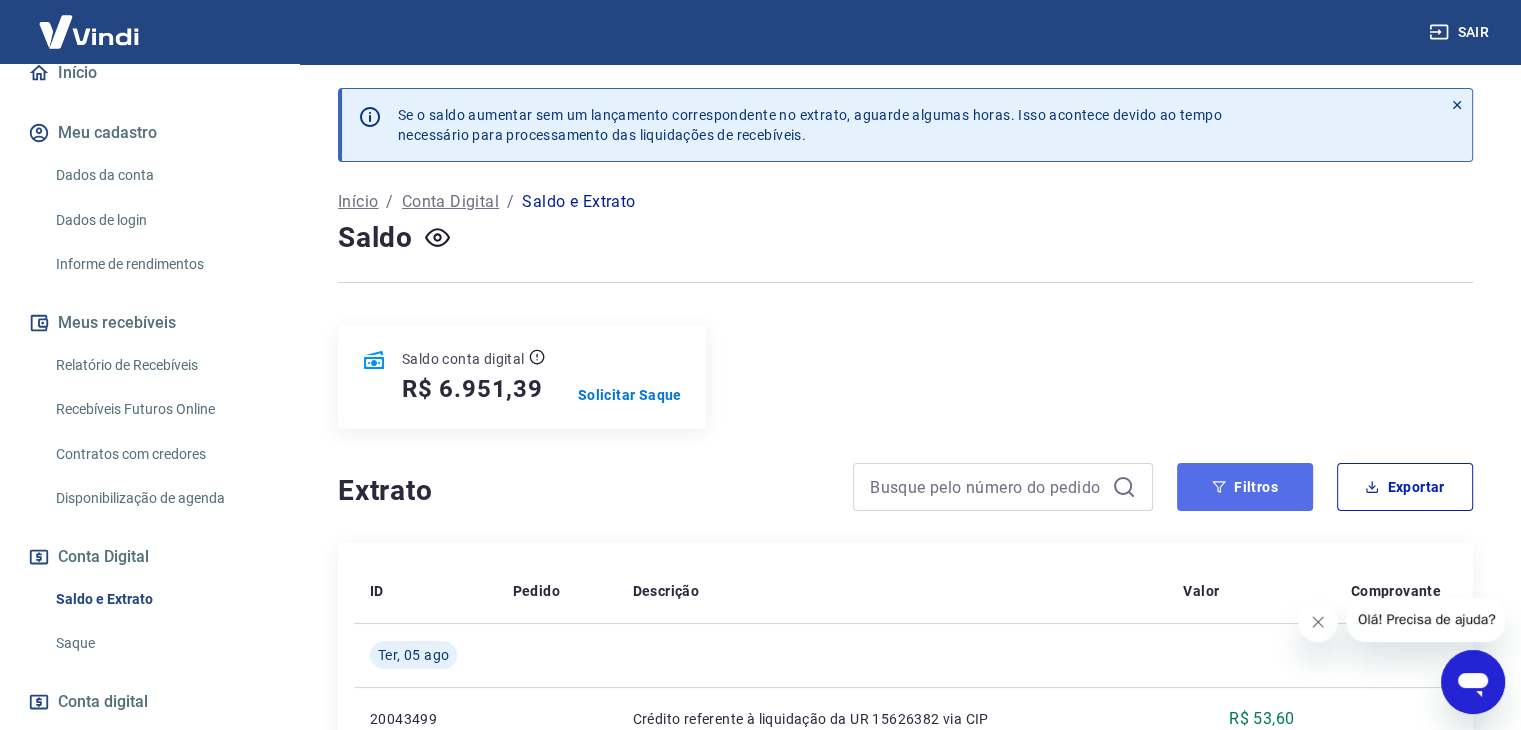 click on "Filtros" at bounding box center [1245, 487] 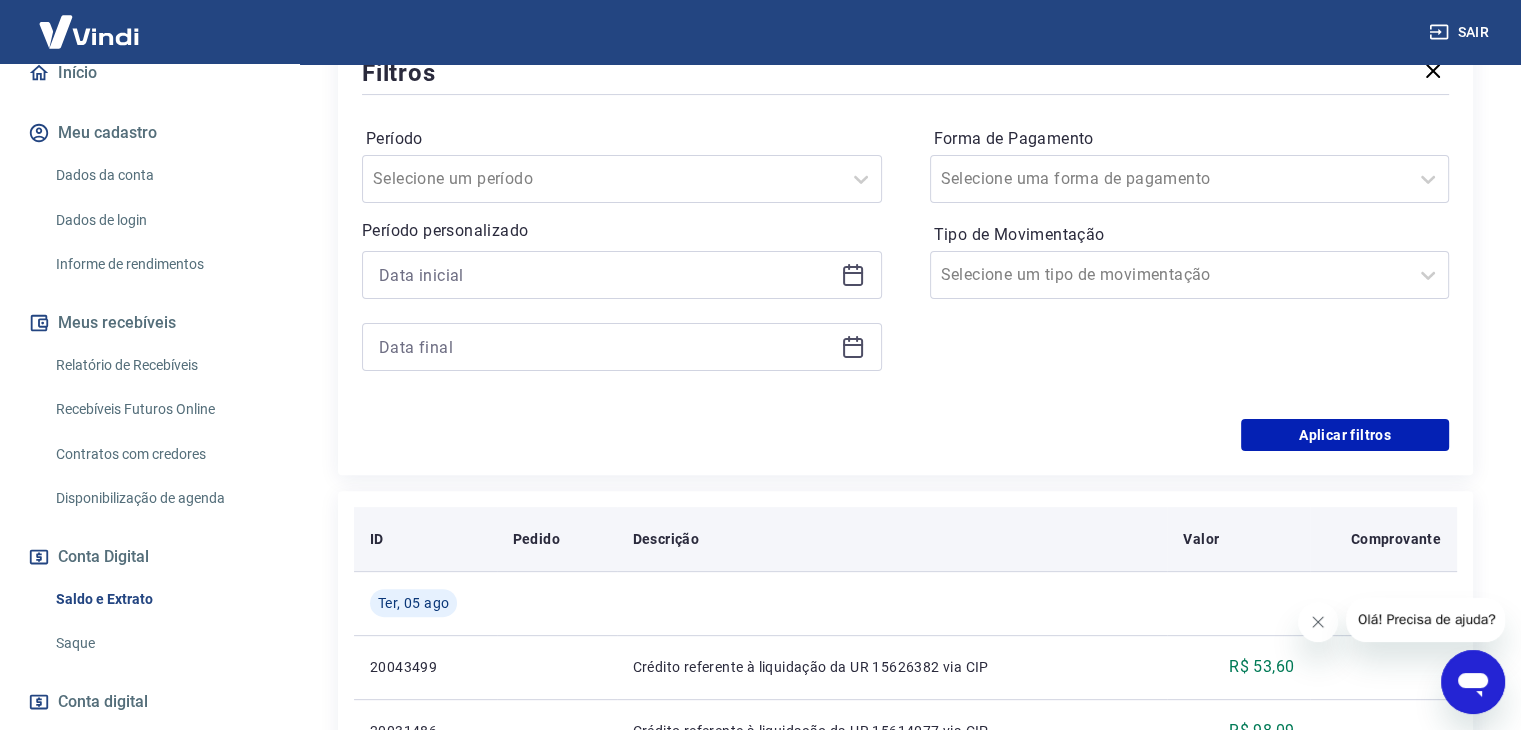 scroll, scrollTop: 500, scrollLeft: 0, axis: vertical 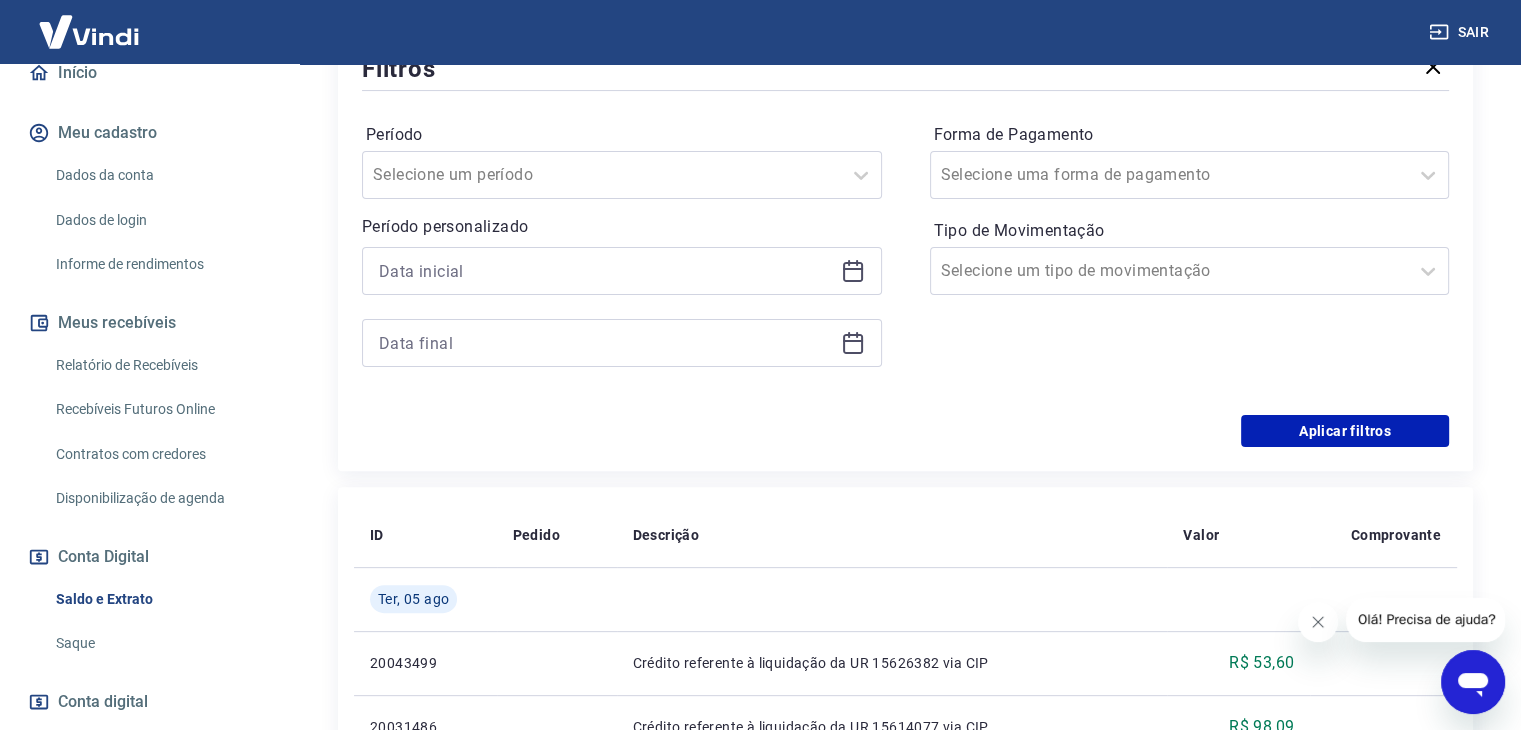 click 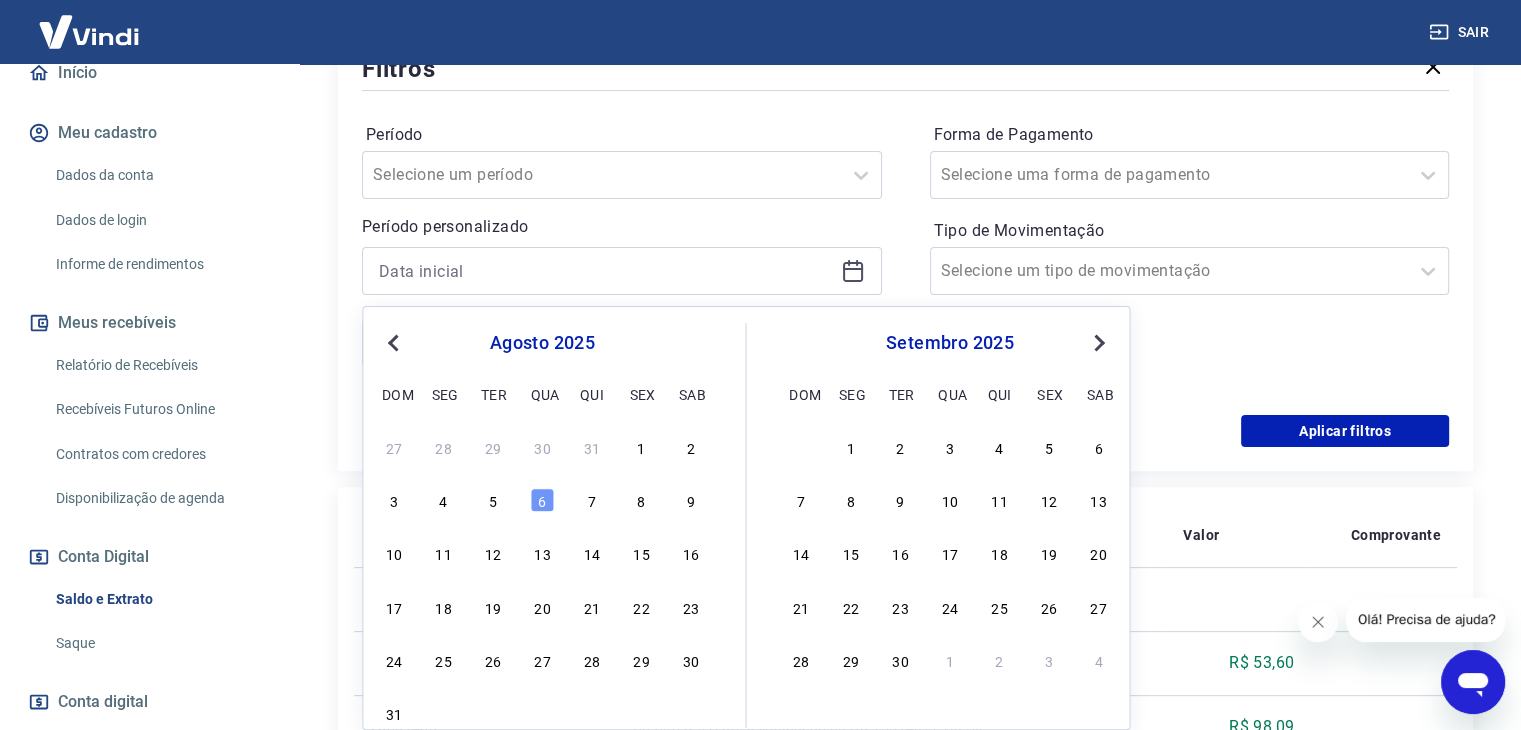 click on "Previous Month" at bounding box center (393, 343) 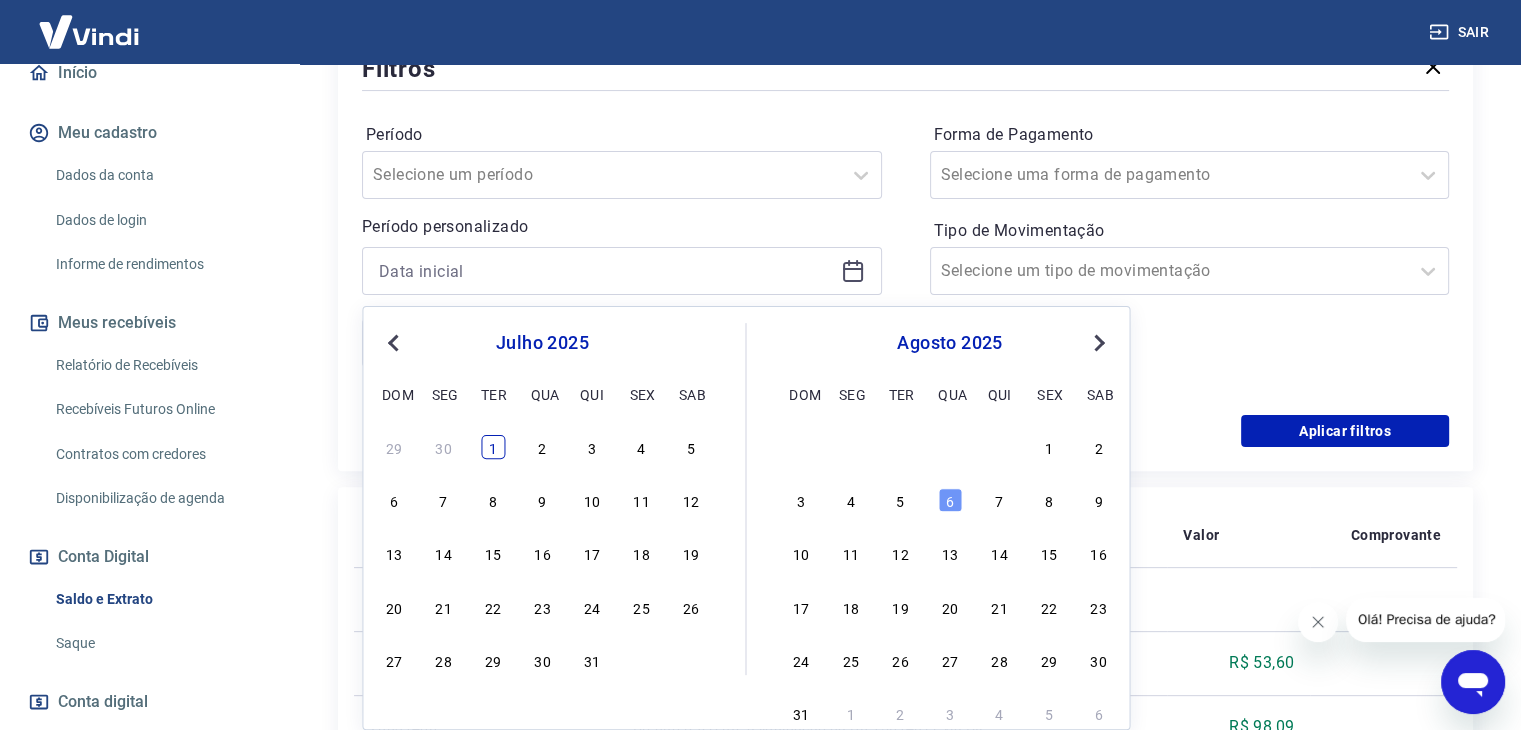 click on "1" at bounding box center [493, 447] 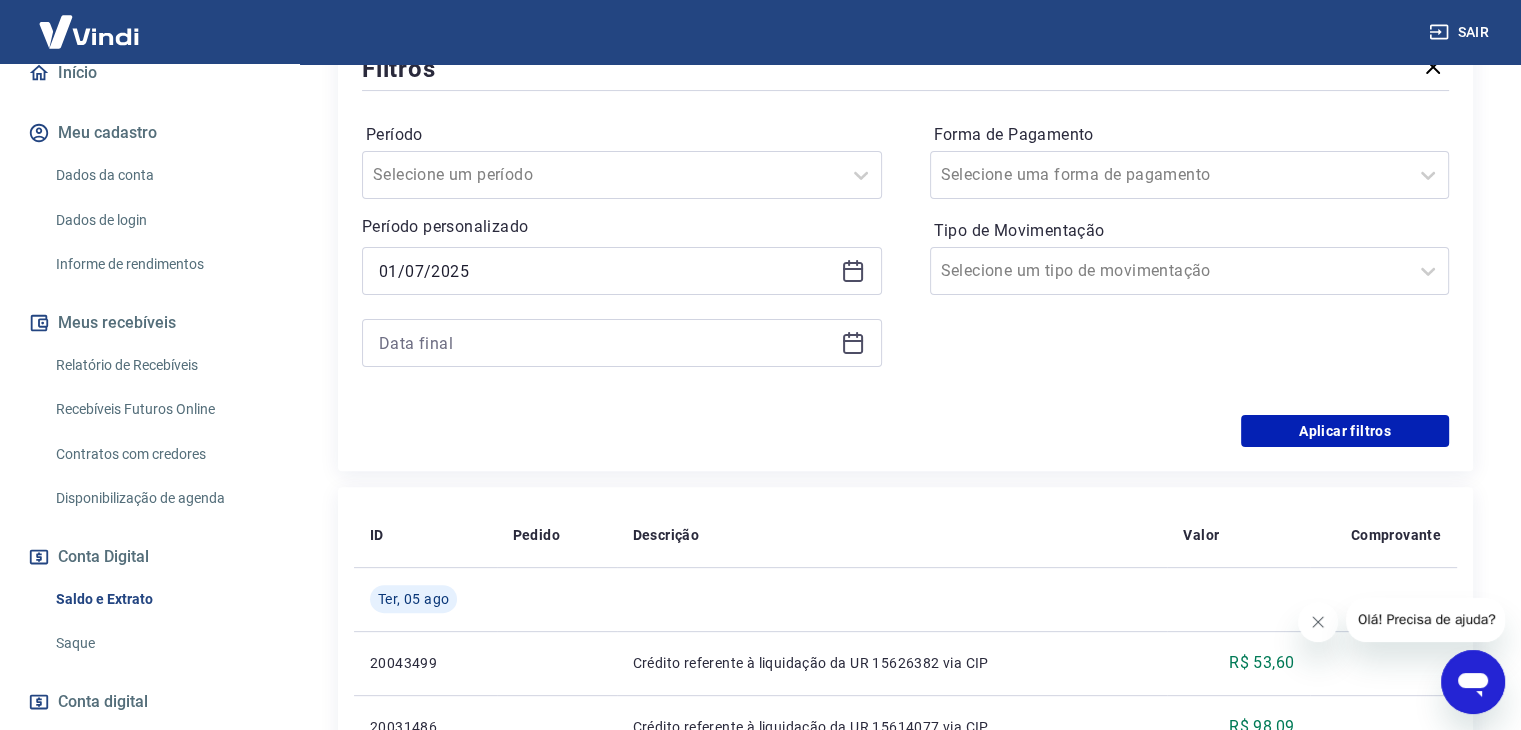 click 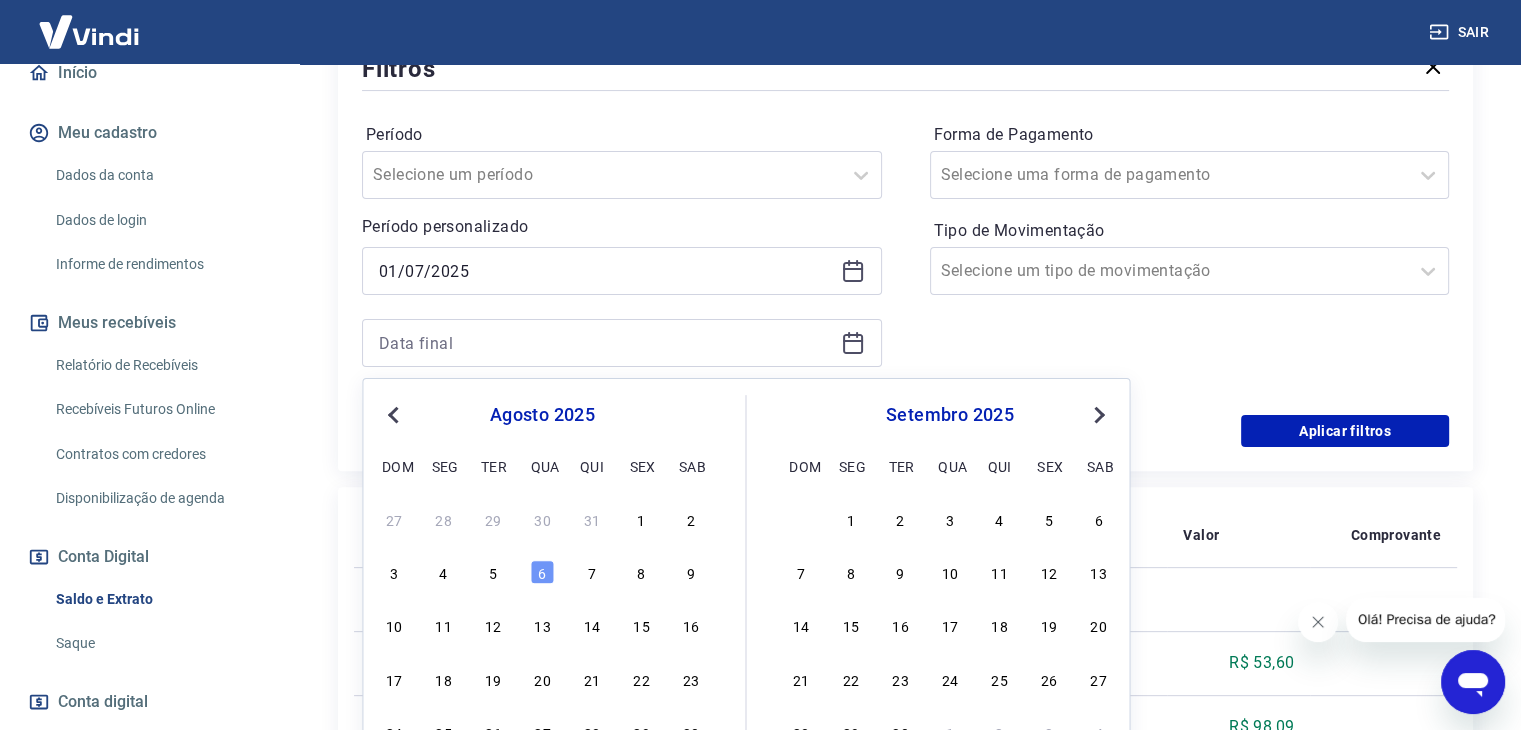 click on "Previous Month" at bounding box center [393, 415] 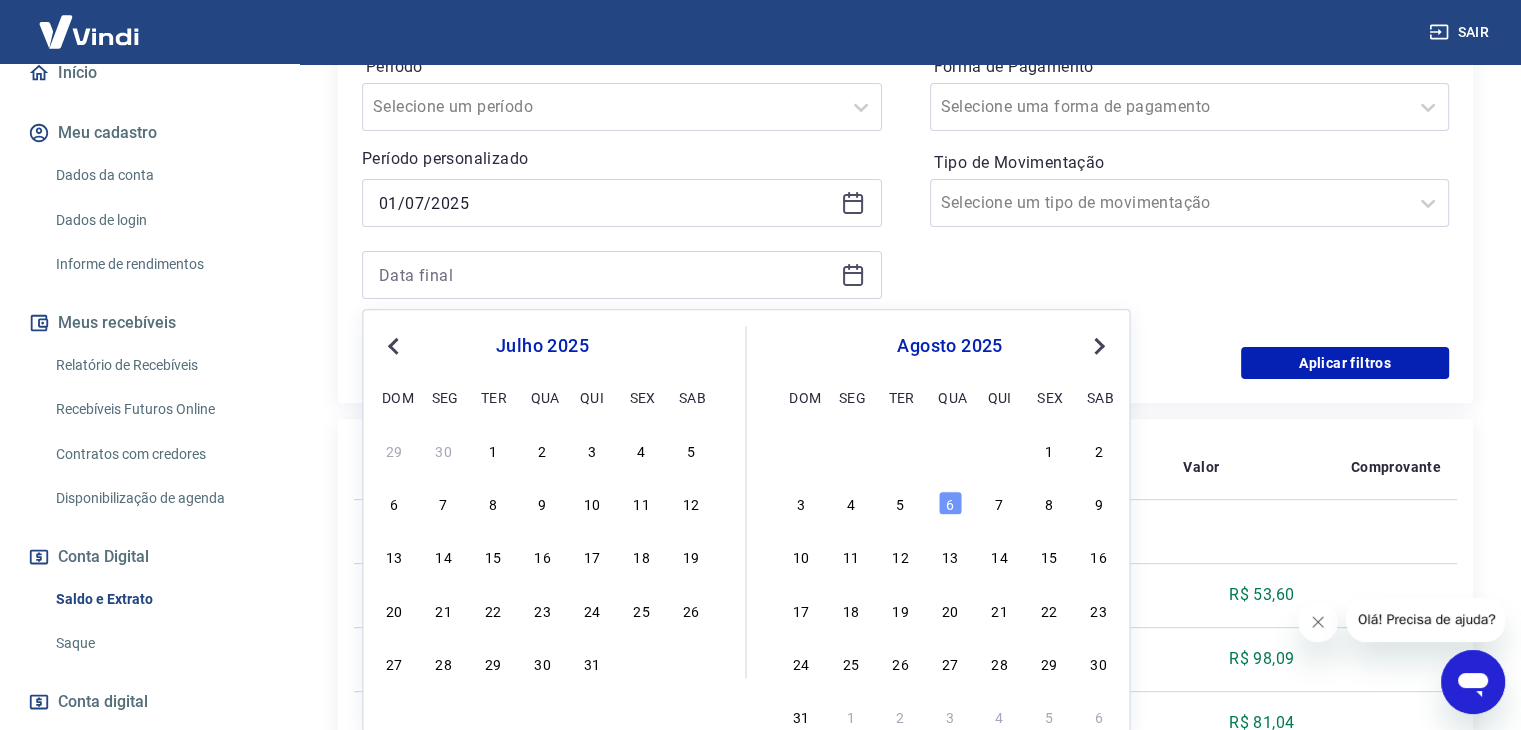 scroll, scrollTop: 600, scrollLeft: 0, axis: vertical 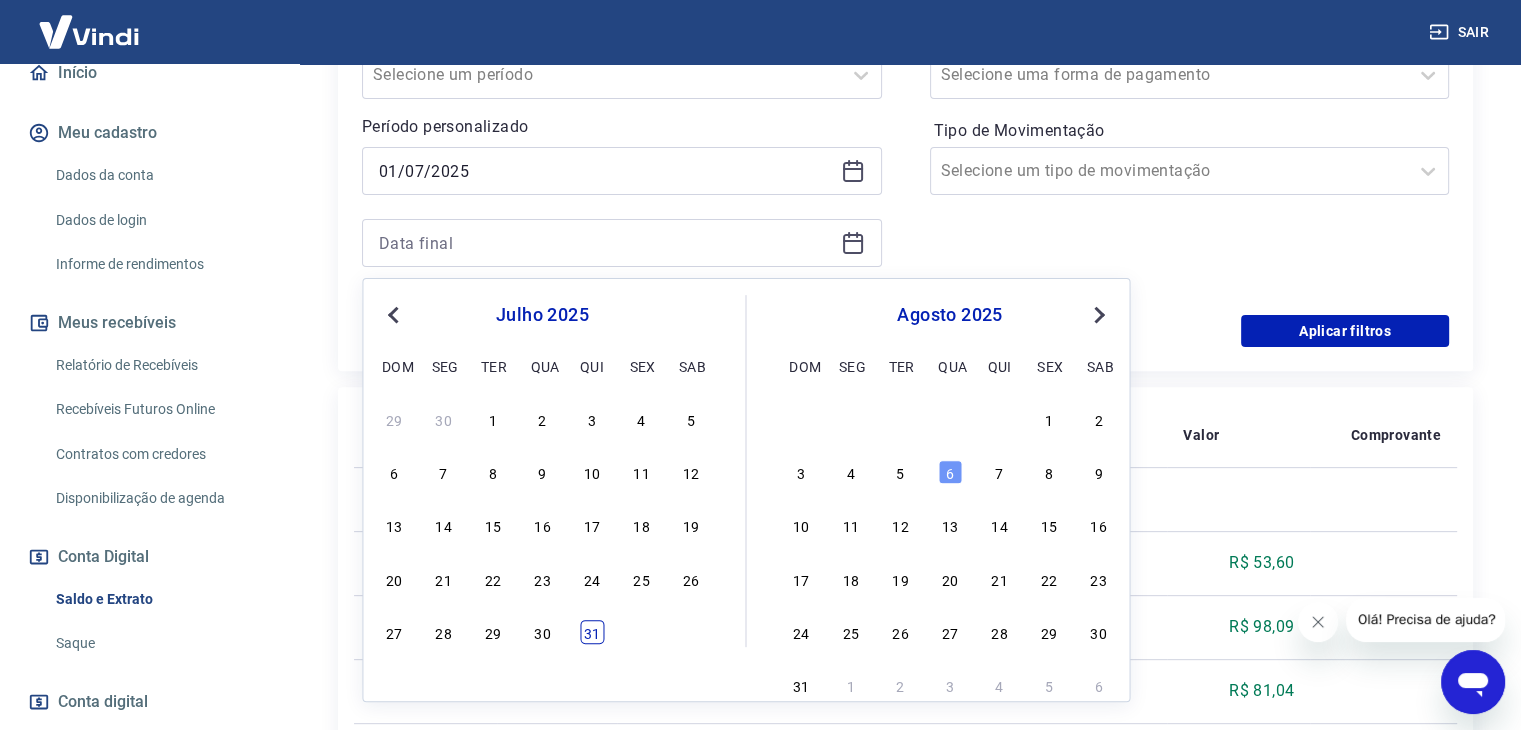 click on "31" at bounding box center (592, 632) 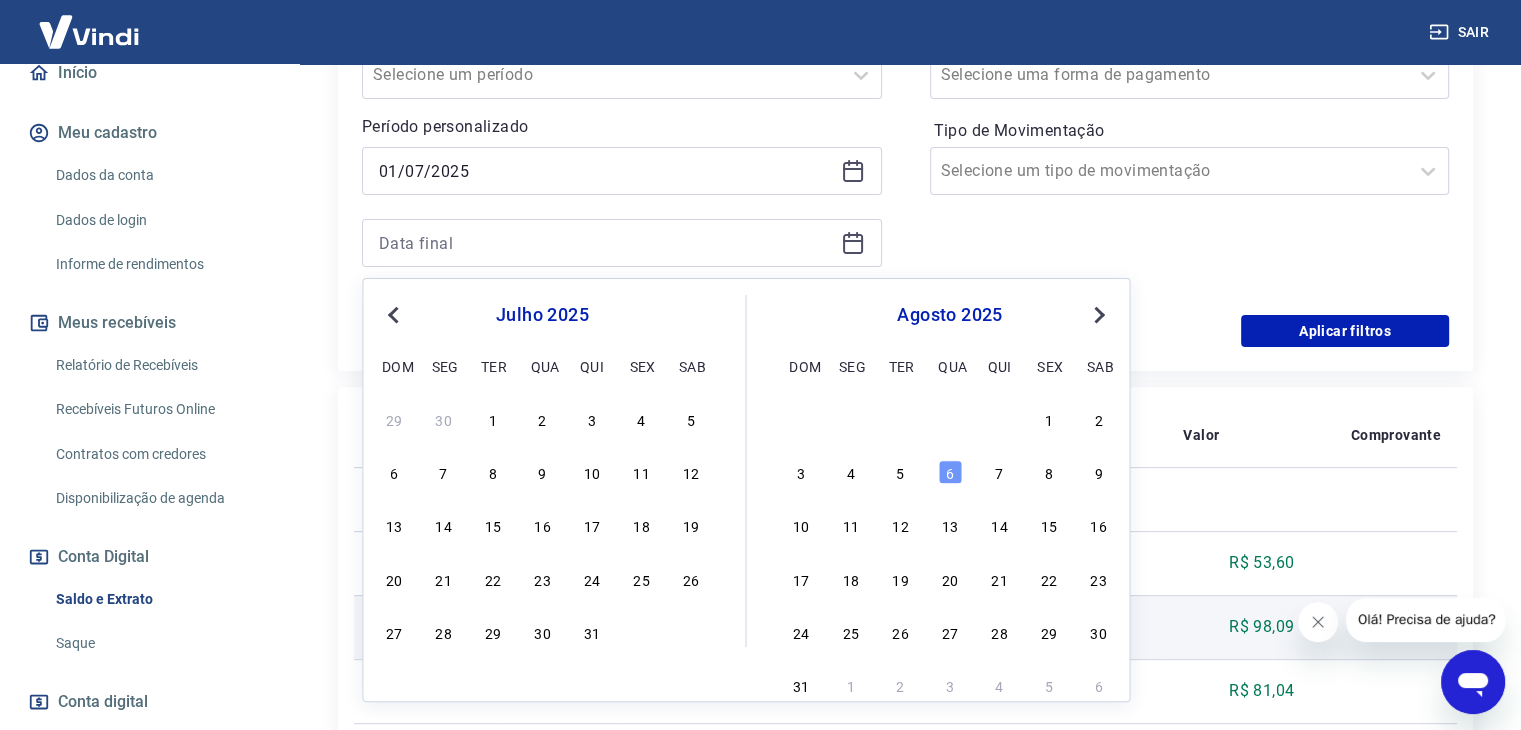 type on "31/07/2025" 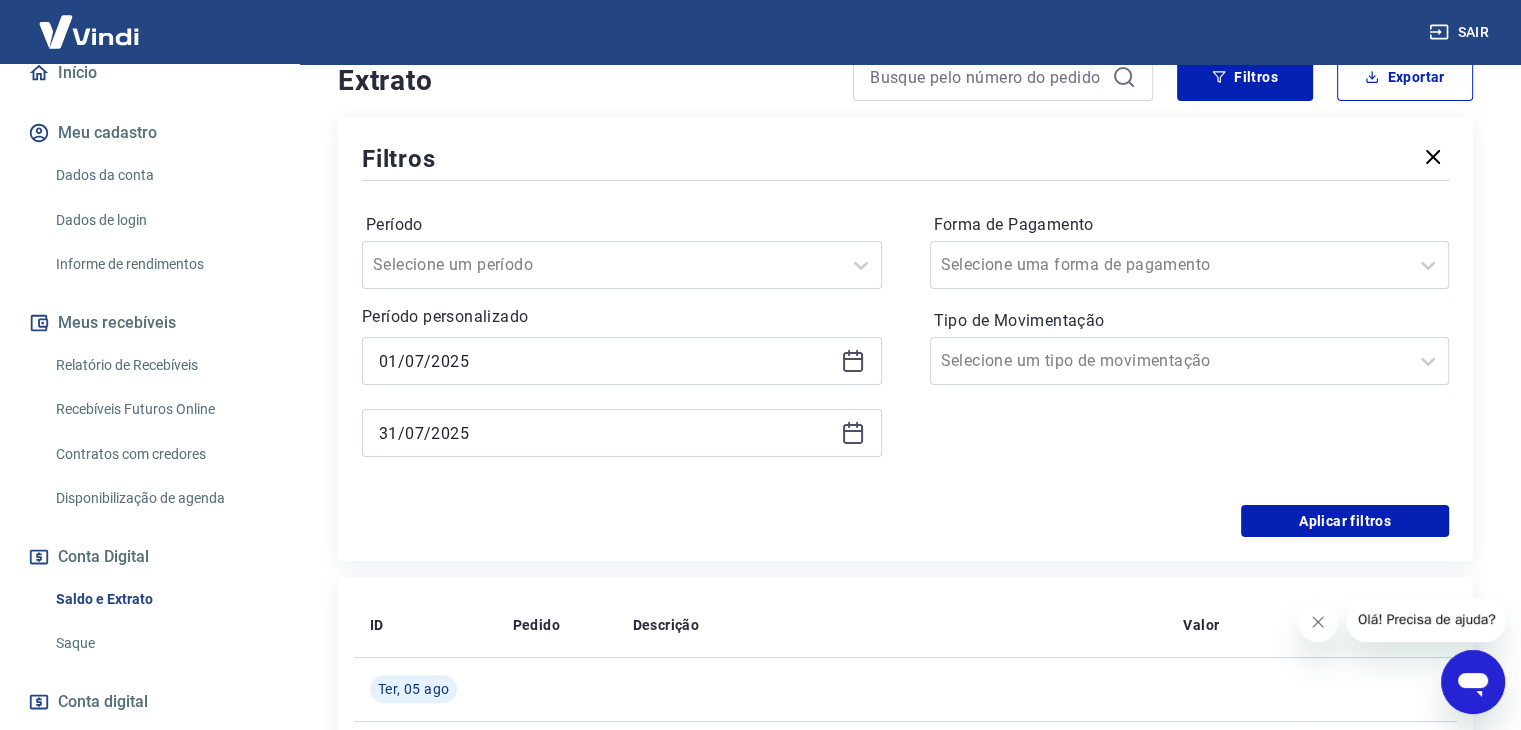 scroll, scrollTop: 400, scrollLeft: 0, axis: vertical 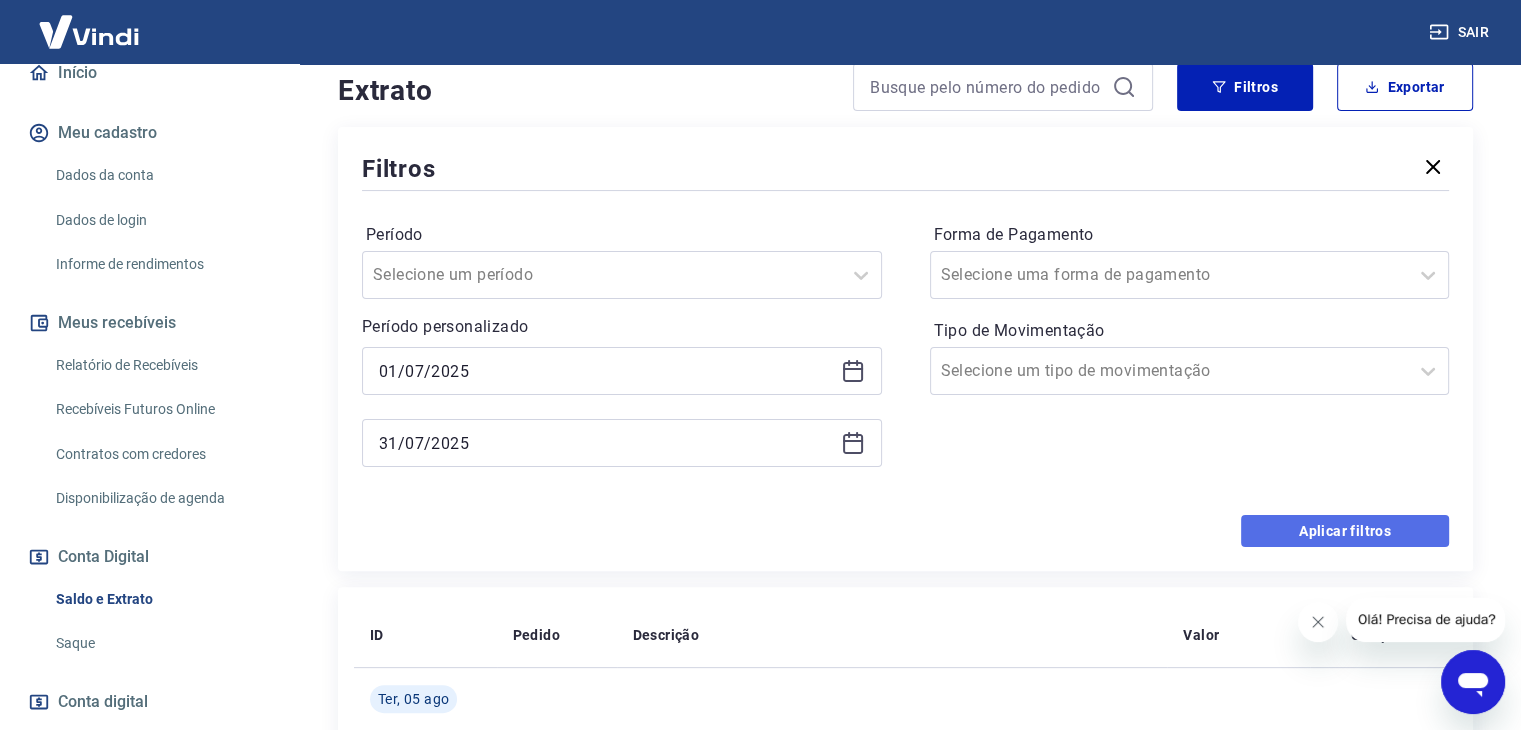 click on "Aplicar filtros" at bounding box center (1345, 531) 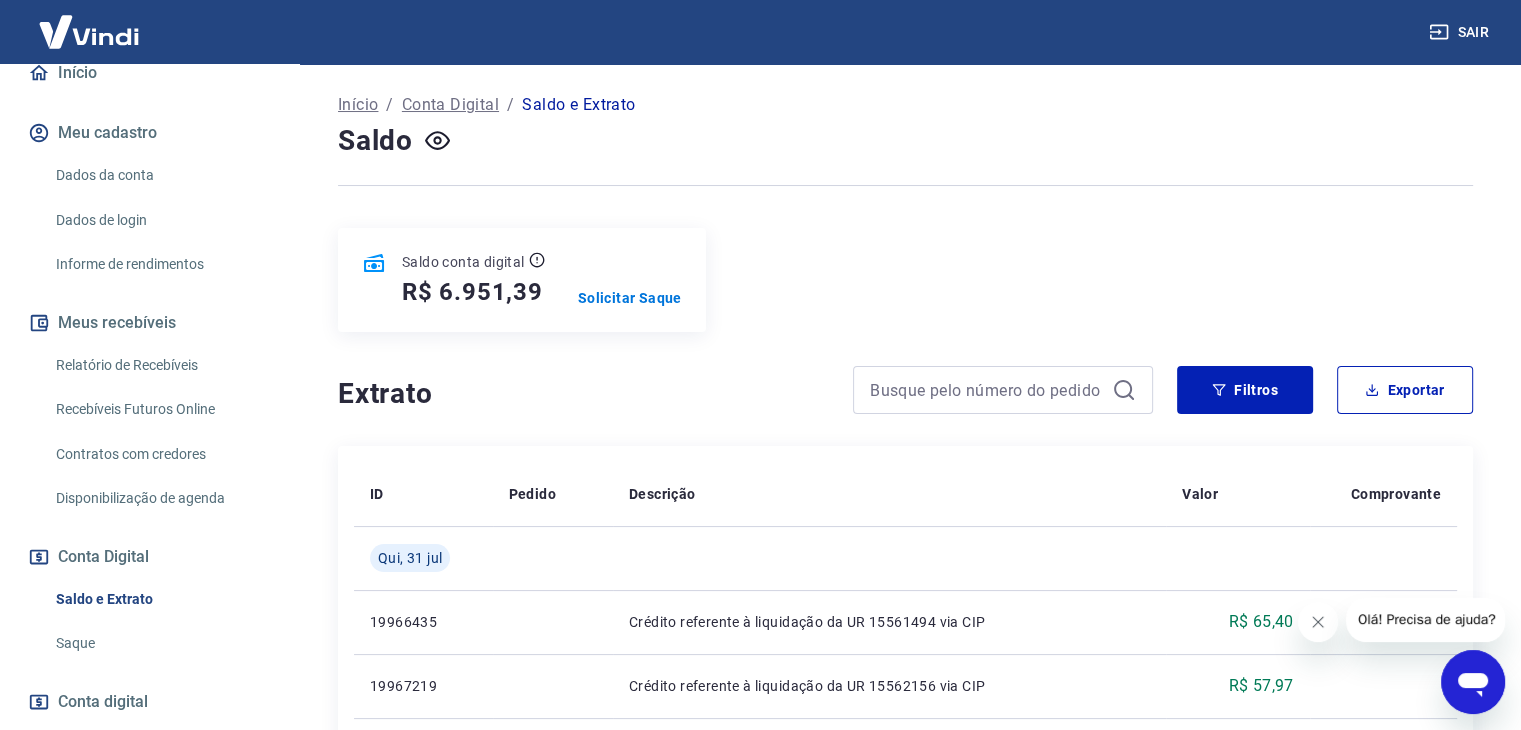 scroll, scrollTop: 100, scrollLeft: 0, axis: vertical 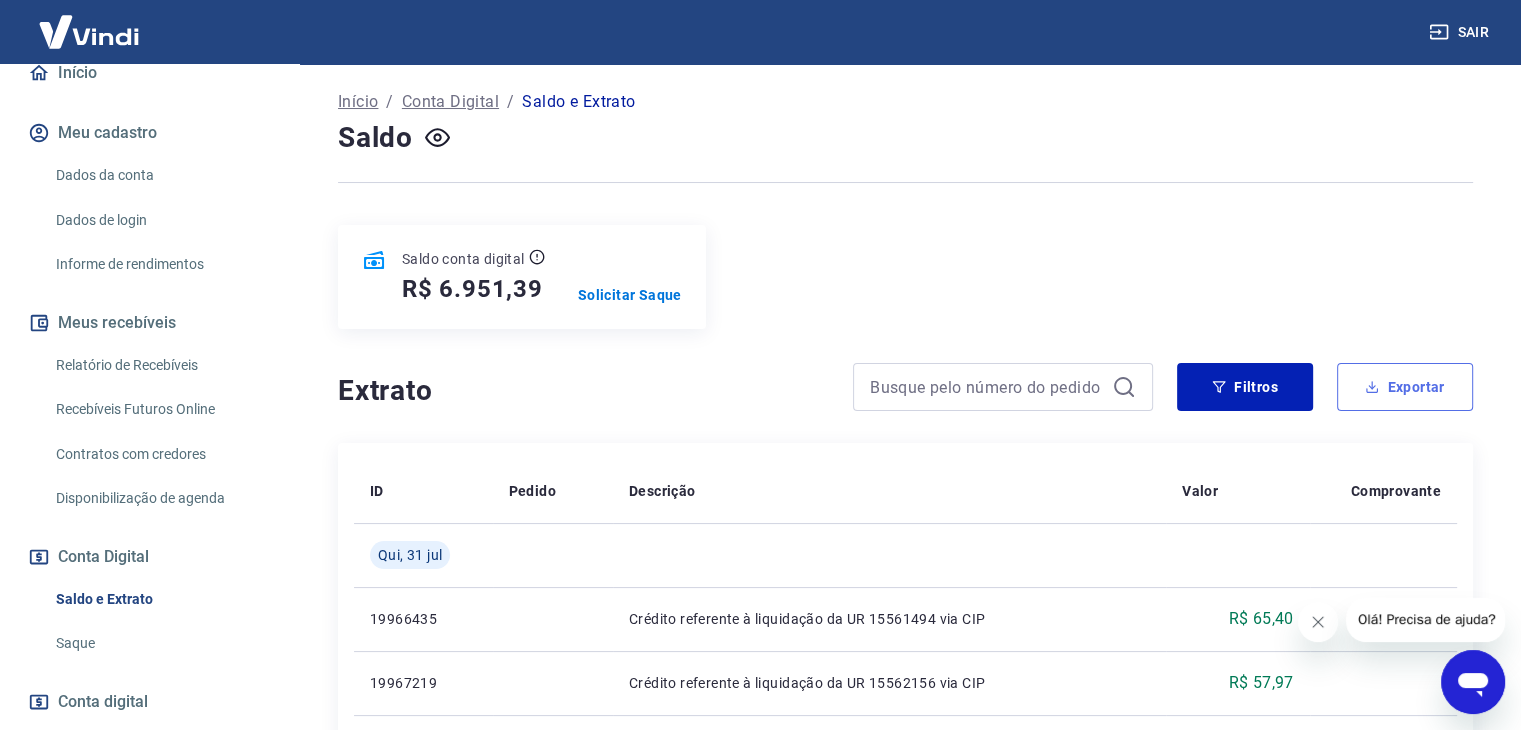 click on "Exportar" at bounding box center (1405, 387) 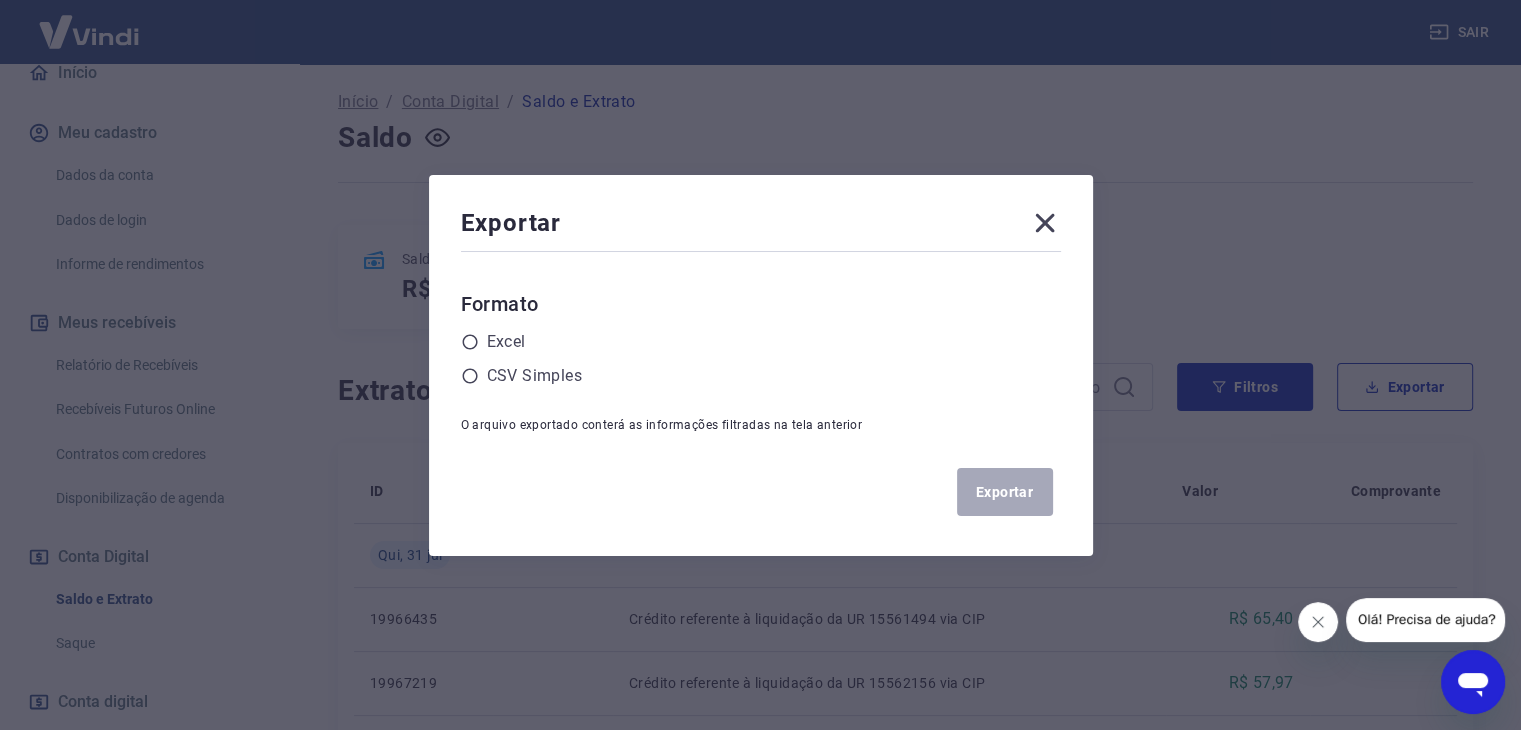 click on "Formato Excel CSV Simples" at bounding box center [761, 338] 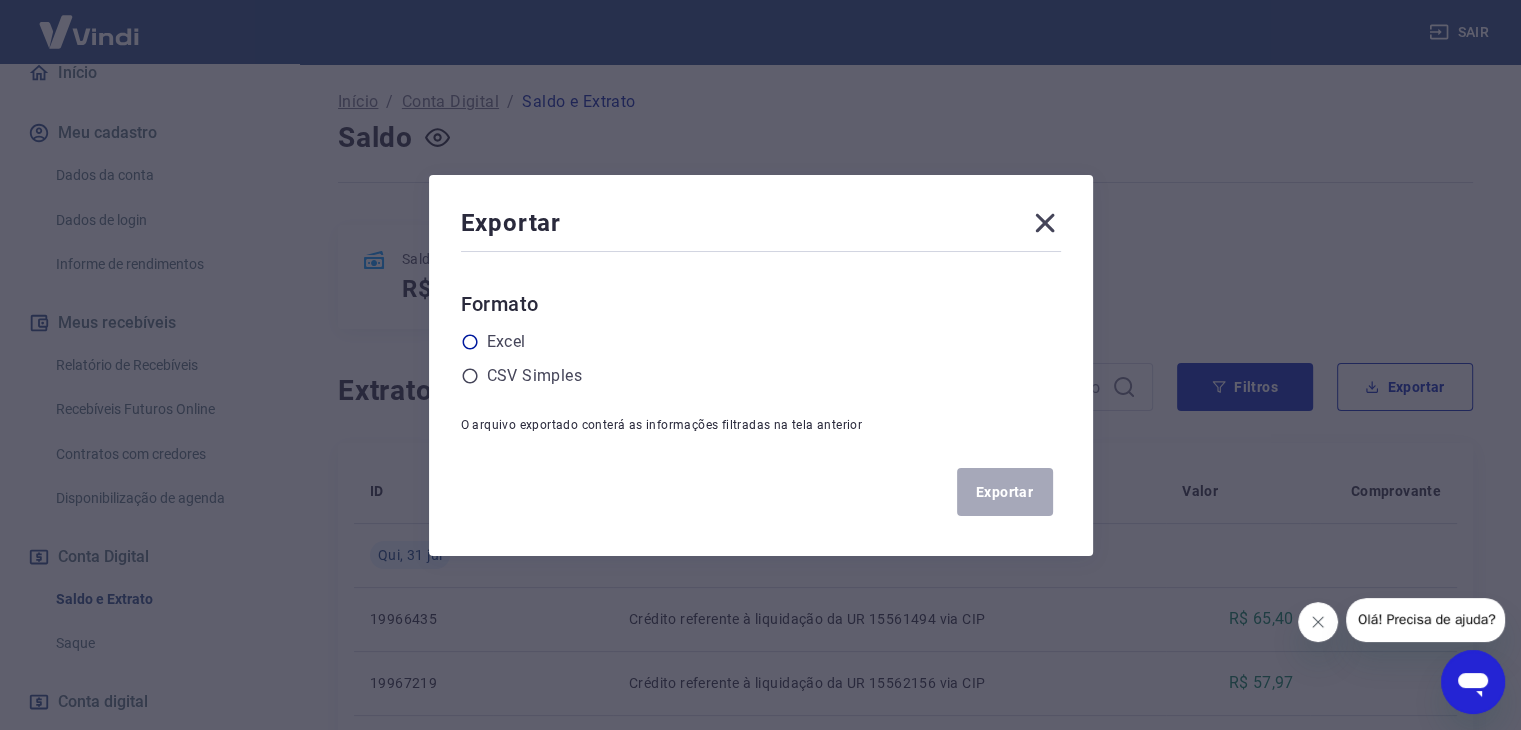 click 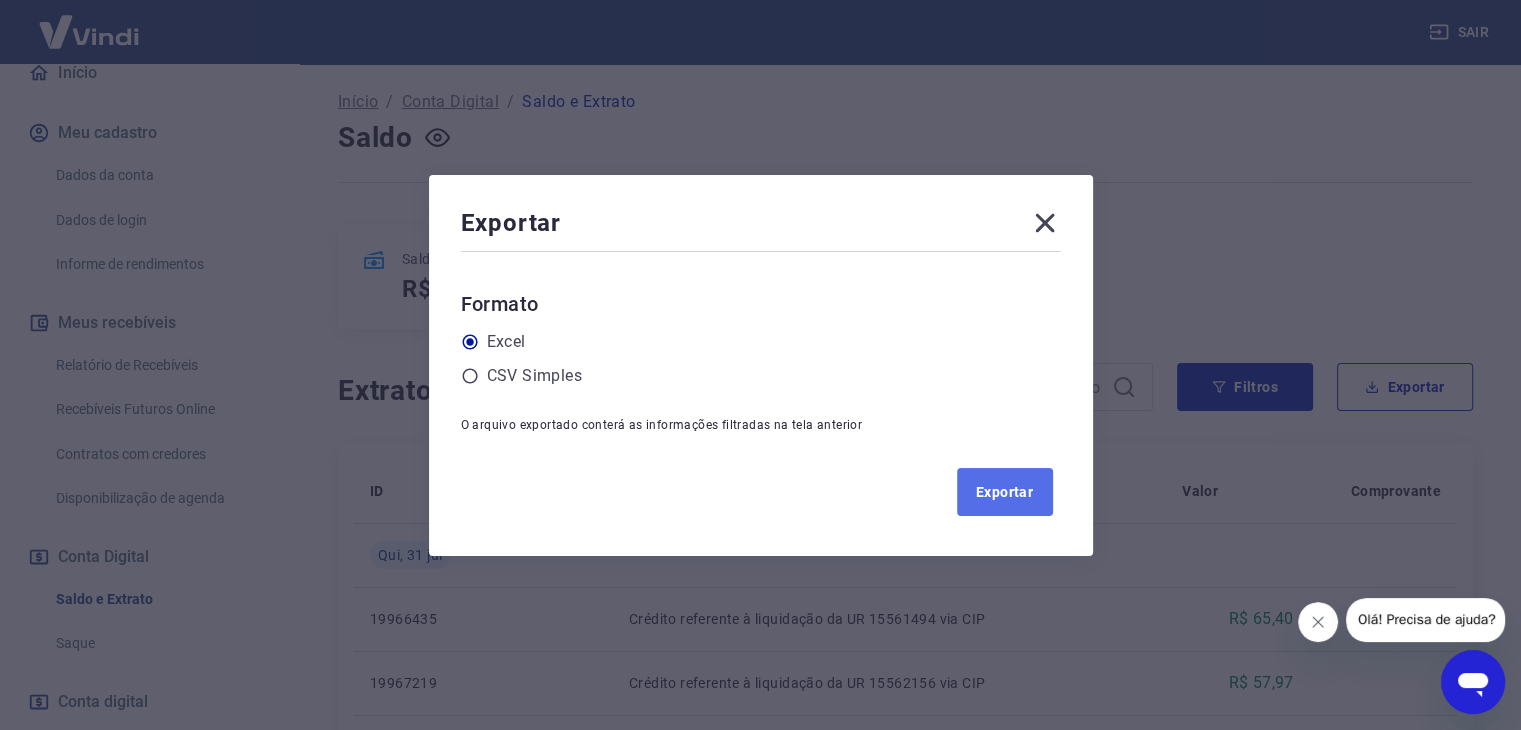 click on "Exportar" at bounding box center (1005, 492) 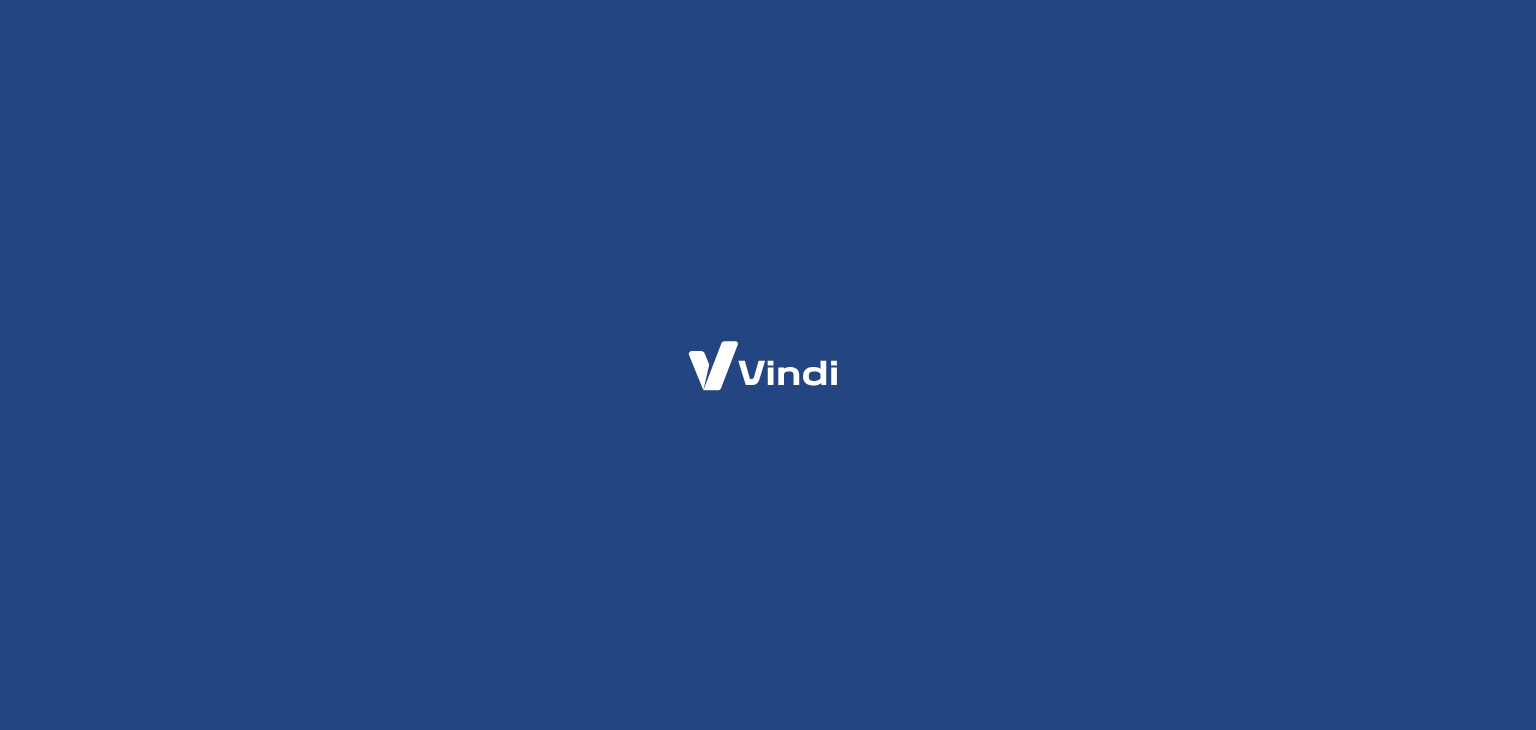 scroll, scrollTop: 0, scrollLeft: 0, axis: both 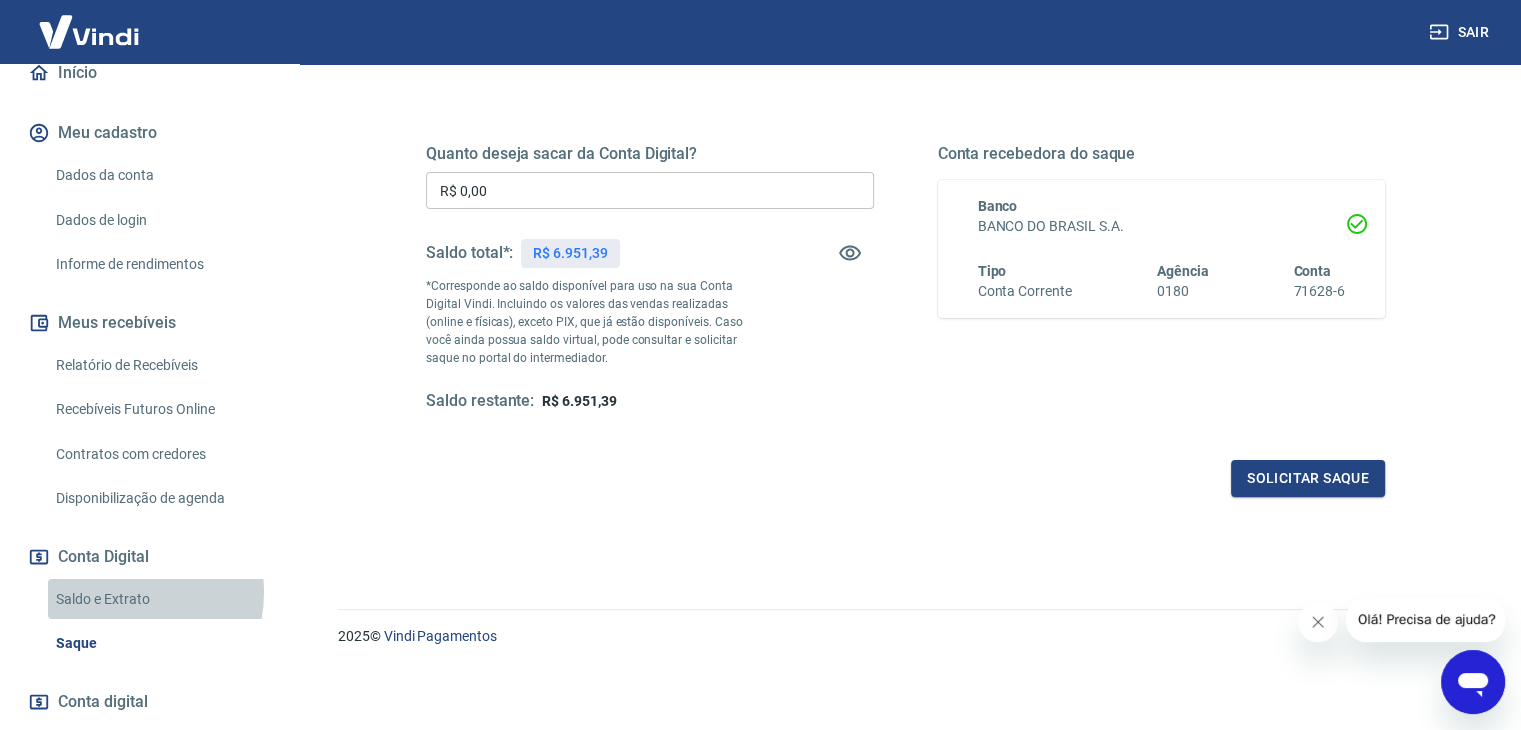 click on "Saldo e Extrato" at bounding box center [161, 599] 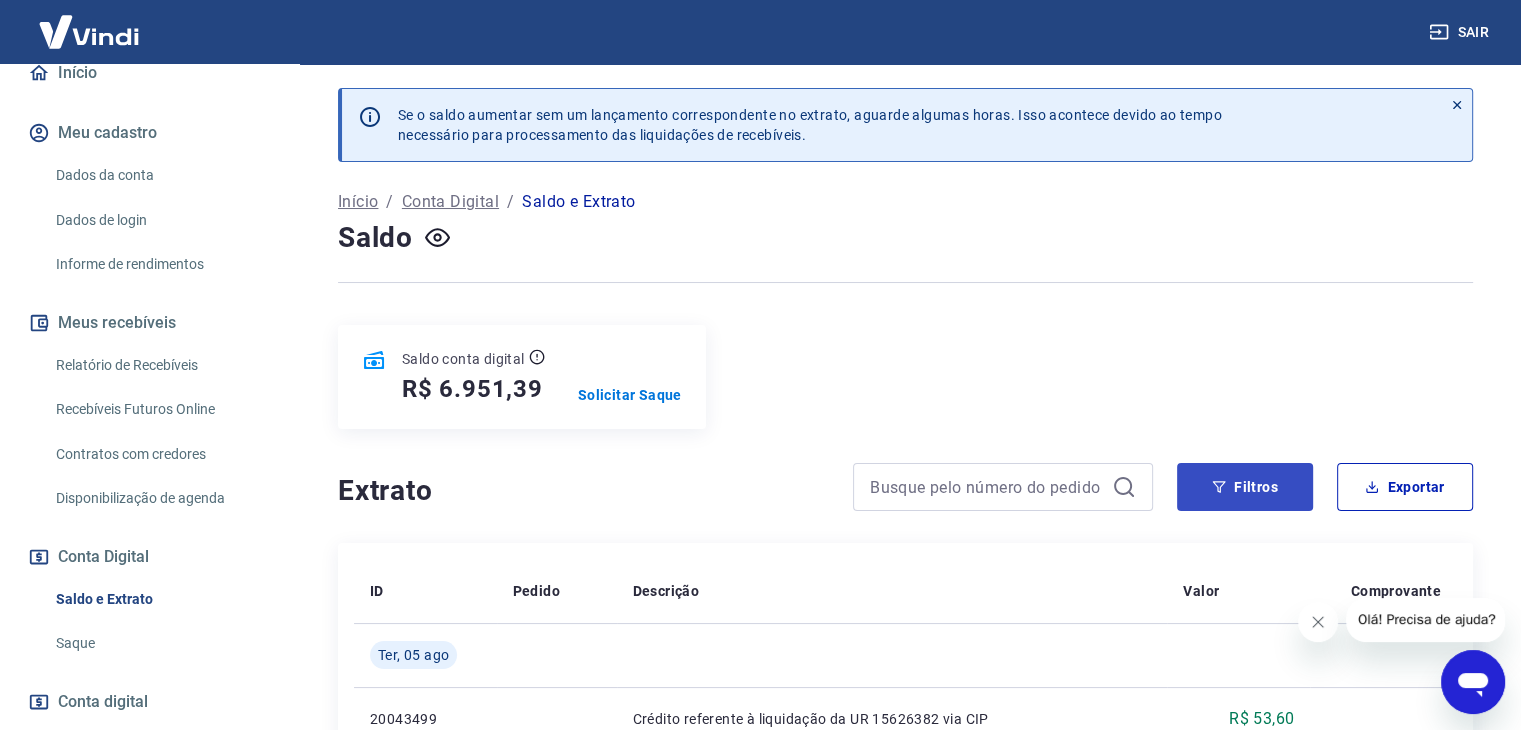 click on "Saldo conta digital R$ 6.951,39 Solicitar Saque" at bounding box center (905, 377) 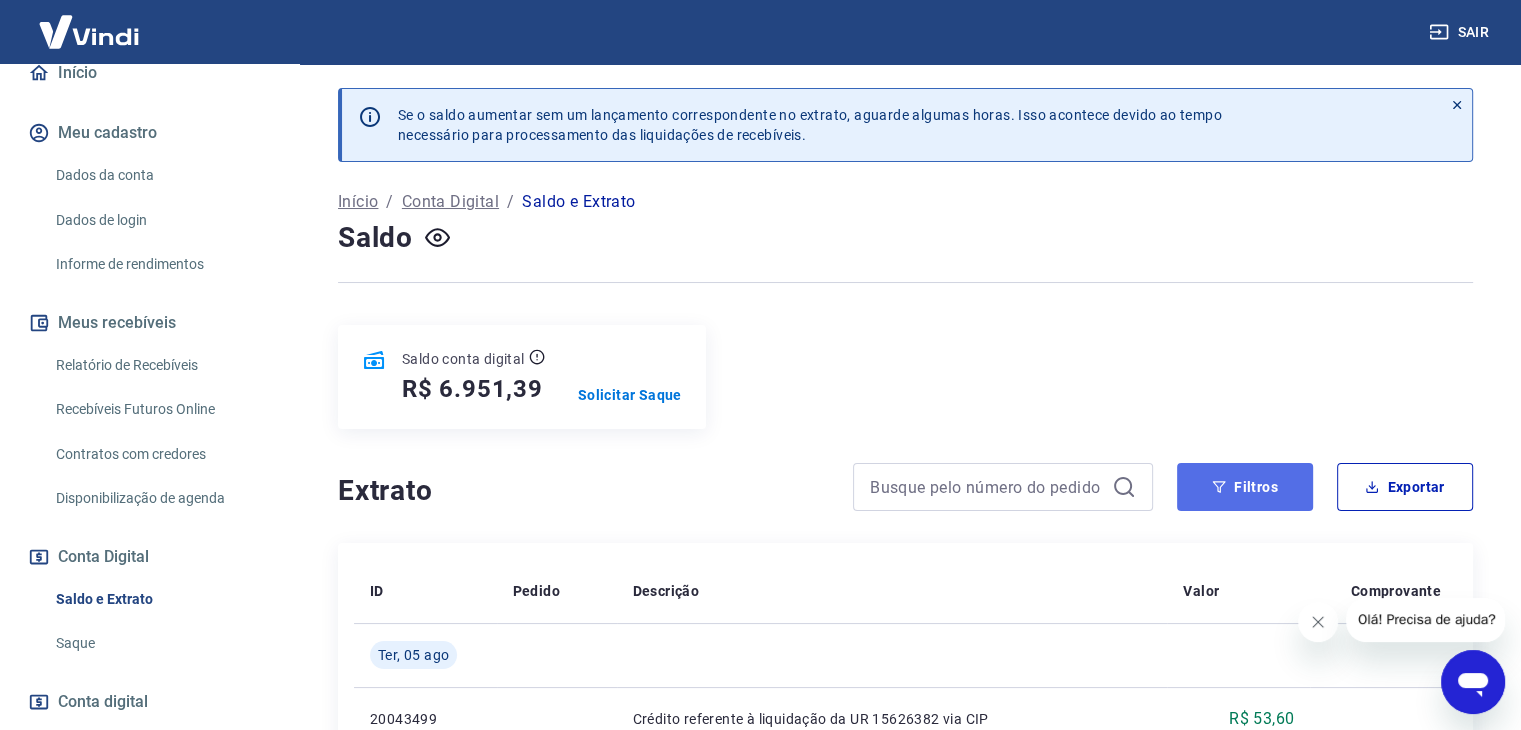 click on "Filtros" at bounding box center (1245, 487) 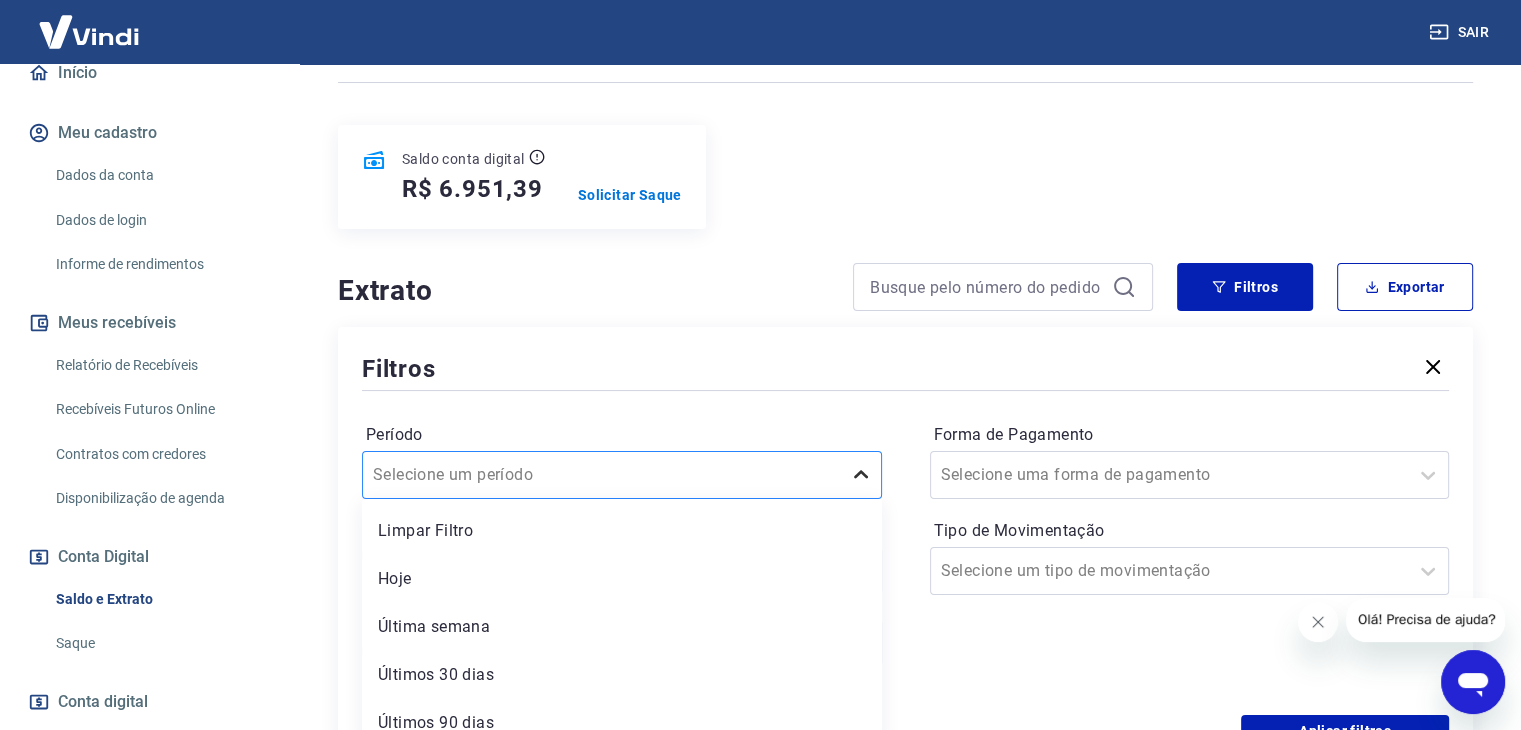 scroll, scrollTop: 266, scrollLeft: 0, axis: vertical 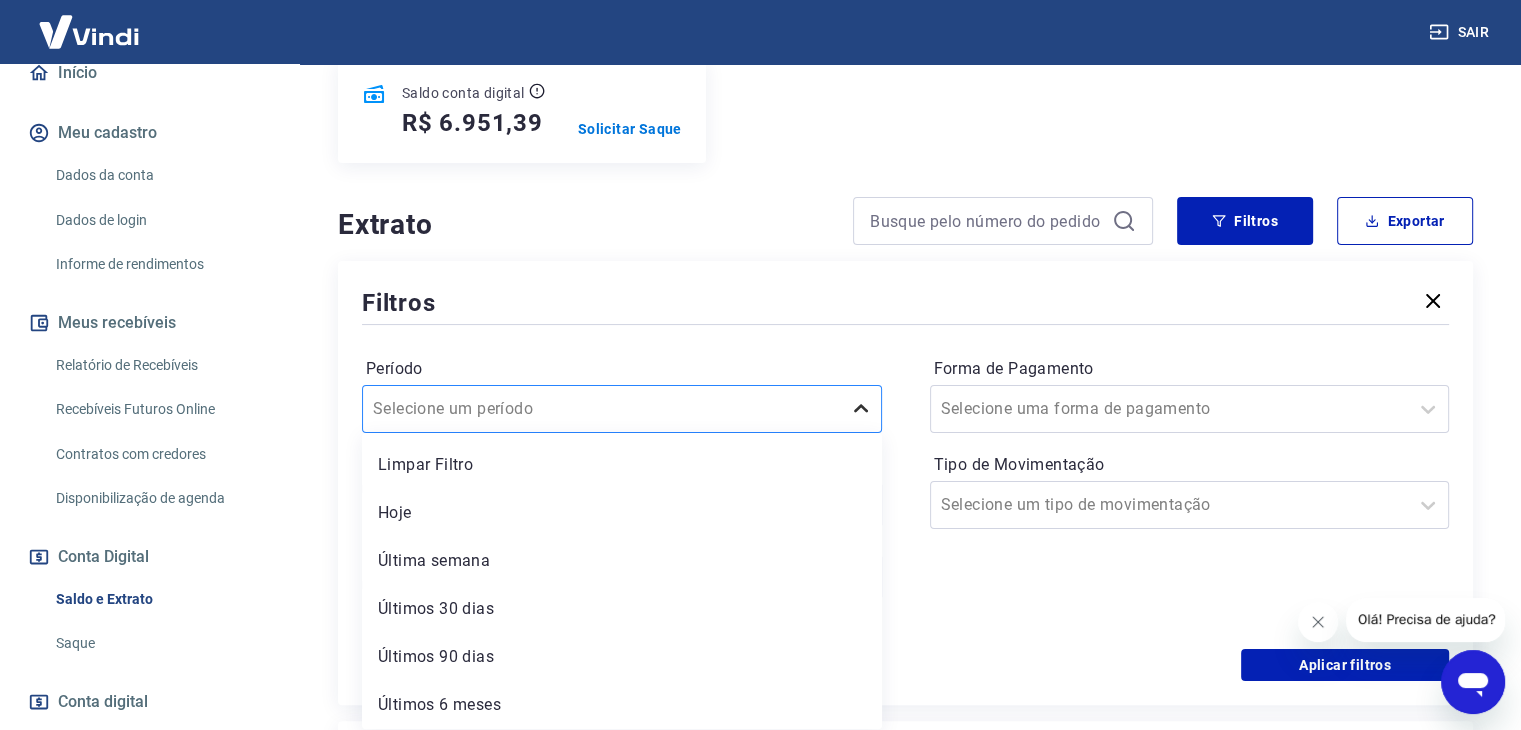 click on "option Limpar Filtro focused, 1 of 6. 6 results available. Use Up and Down to choose options, press Enter to select the currently focused option, press Escape to exit the menu, press Tab to select the option and exit the menu. Selecione um período Limpar Filtro Hoje Última semana Últimos 30 dias Últimos 90 dias Últimos 6 meses" at bounding box center (622, 409) 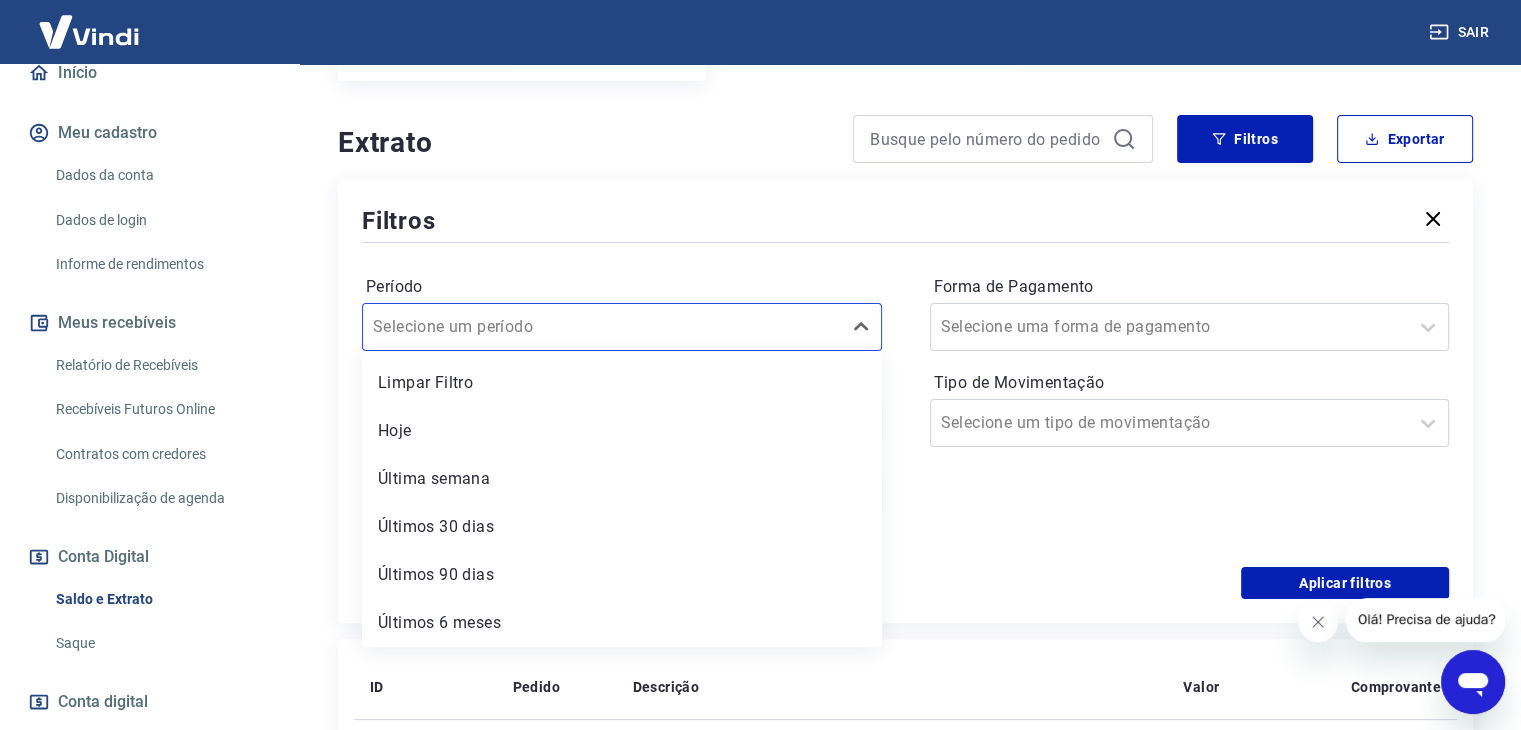 scroll, scrollTop: 466, scrollLeft: 0, axis: vertical 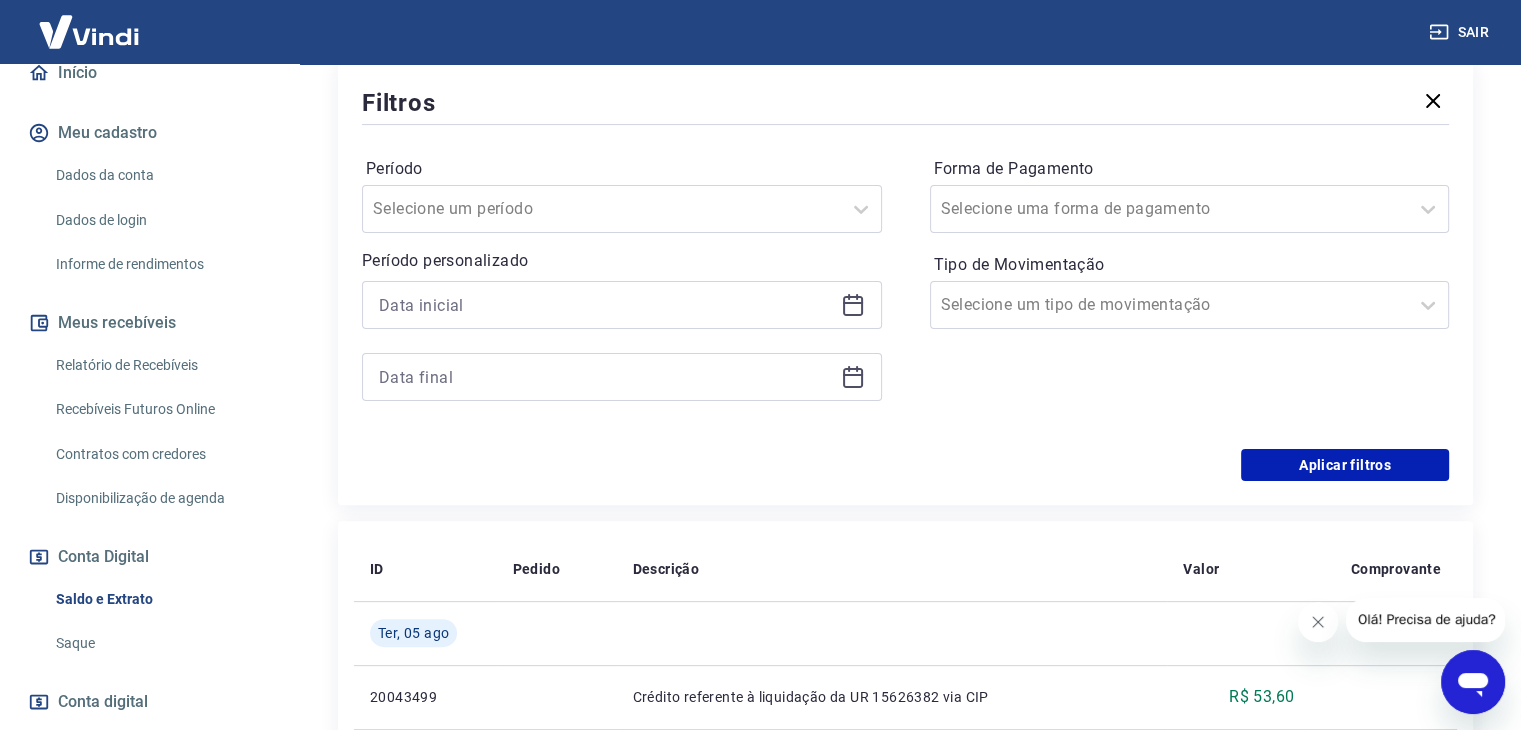 click on "Período Selecione um período Período personalizado Forma de Pagamento Selecione uma forma de pagamento Tipo de Movimentação Selecione um tipo de movimentação" at bounding box center [905, 289] 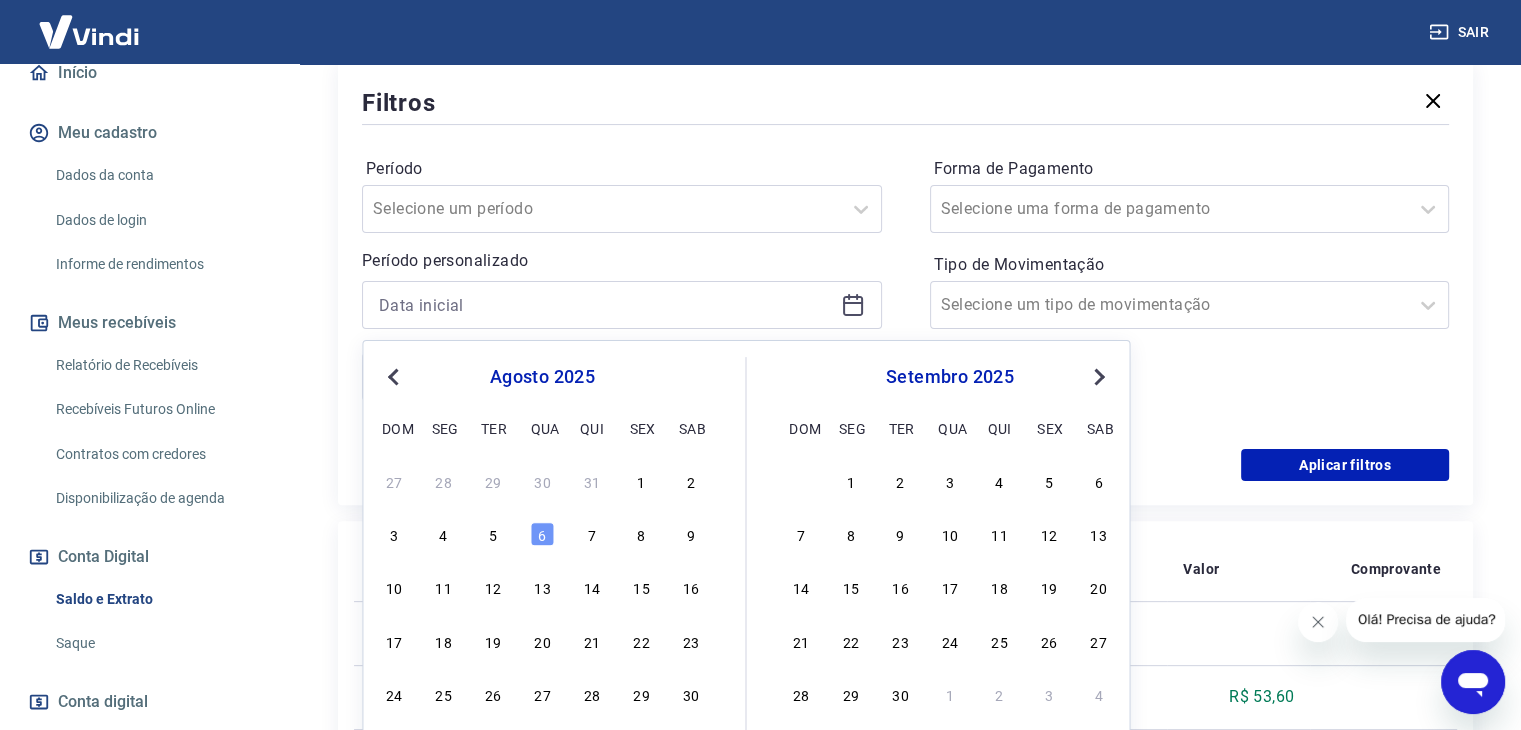 click on "Previous Month" at bounding box center (395, 376) 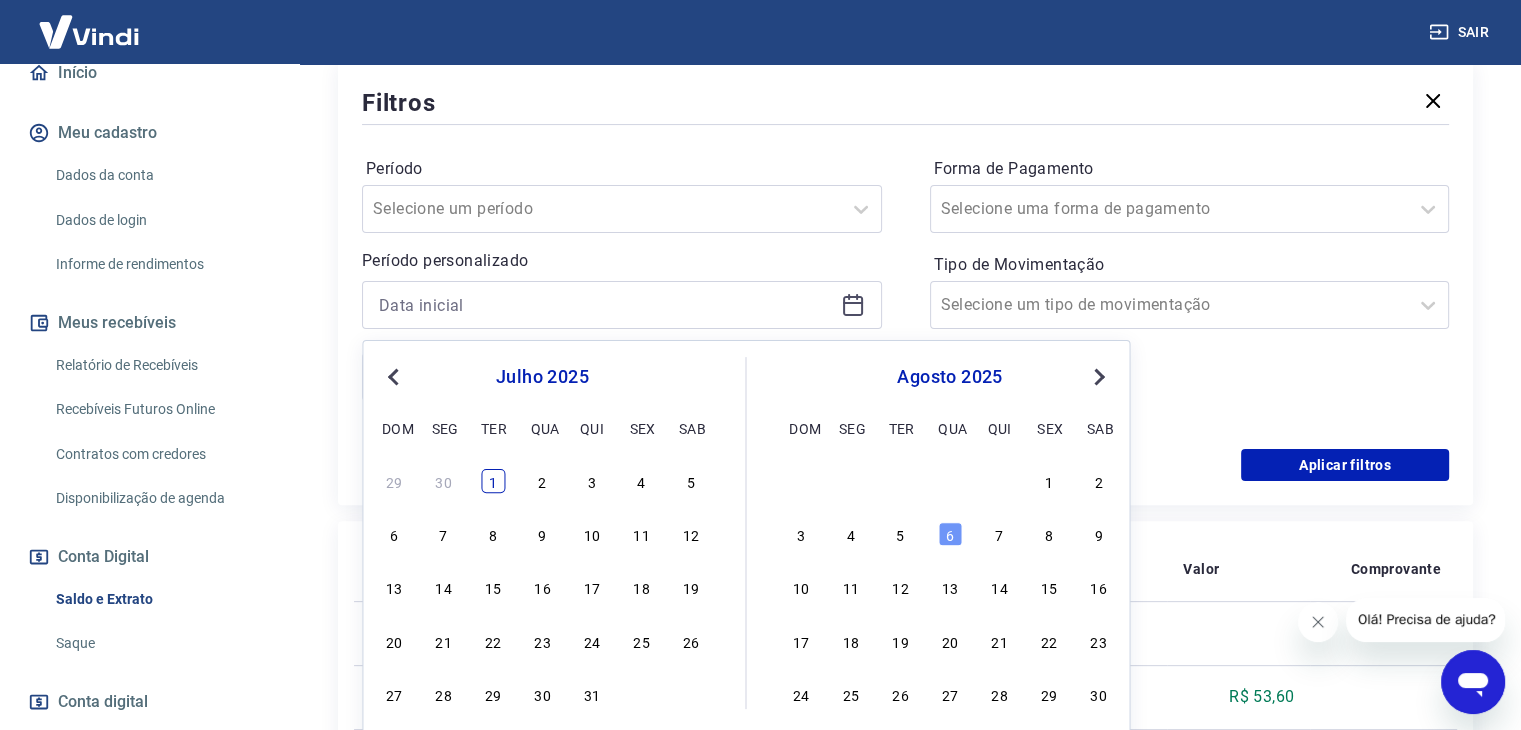 click on "1" at bounding box center [493, 481] 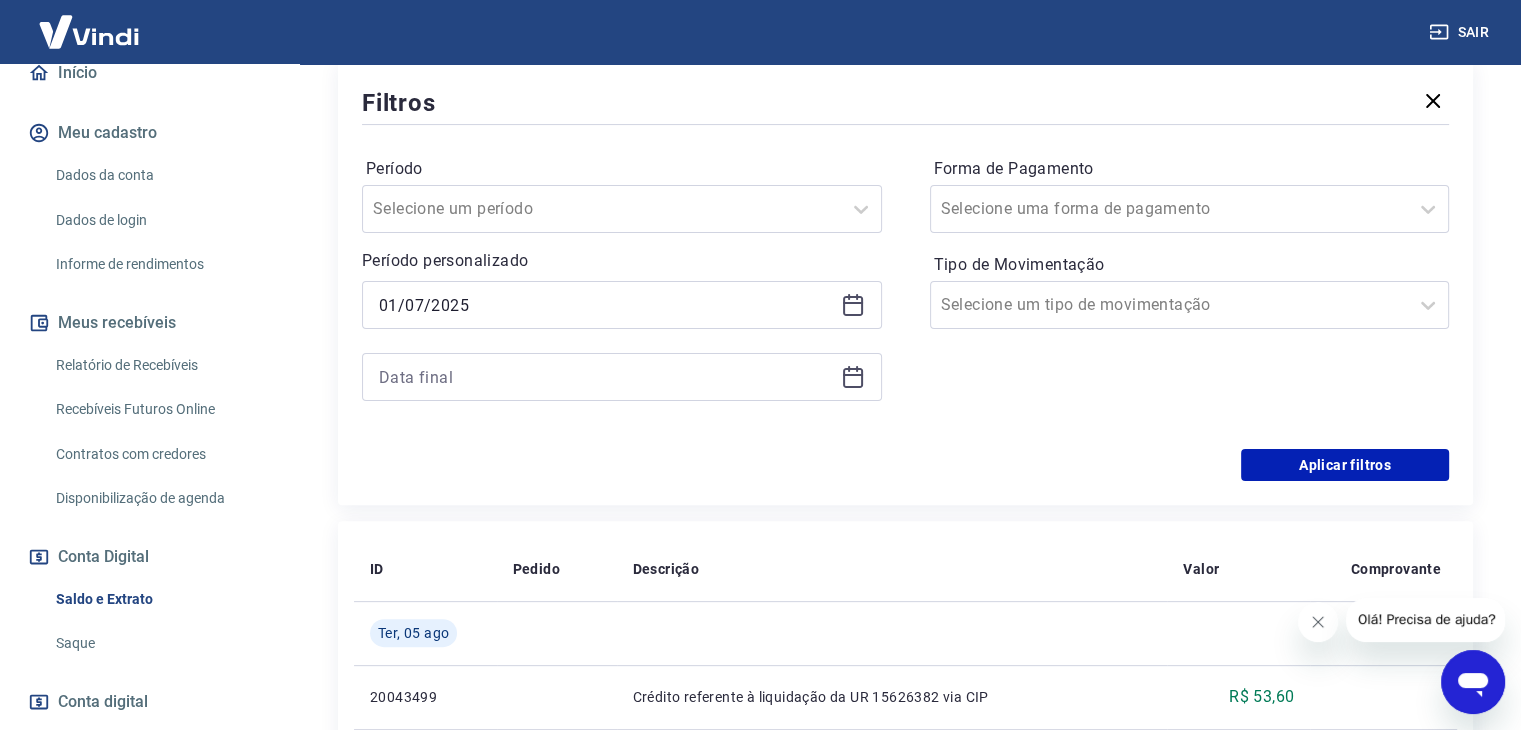 click 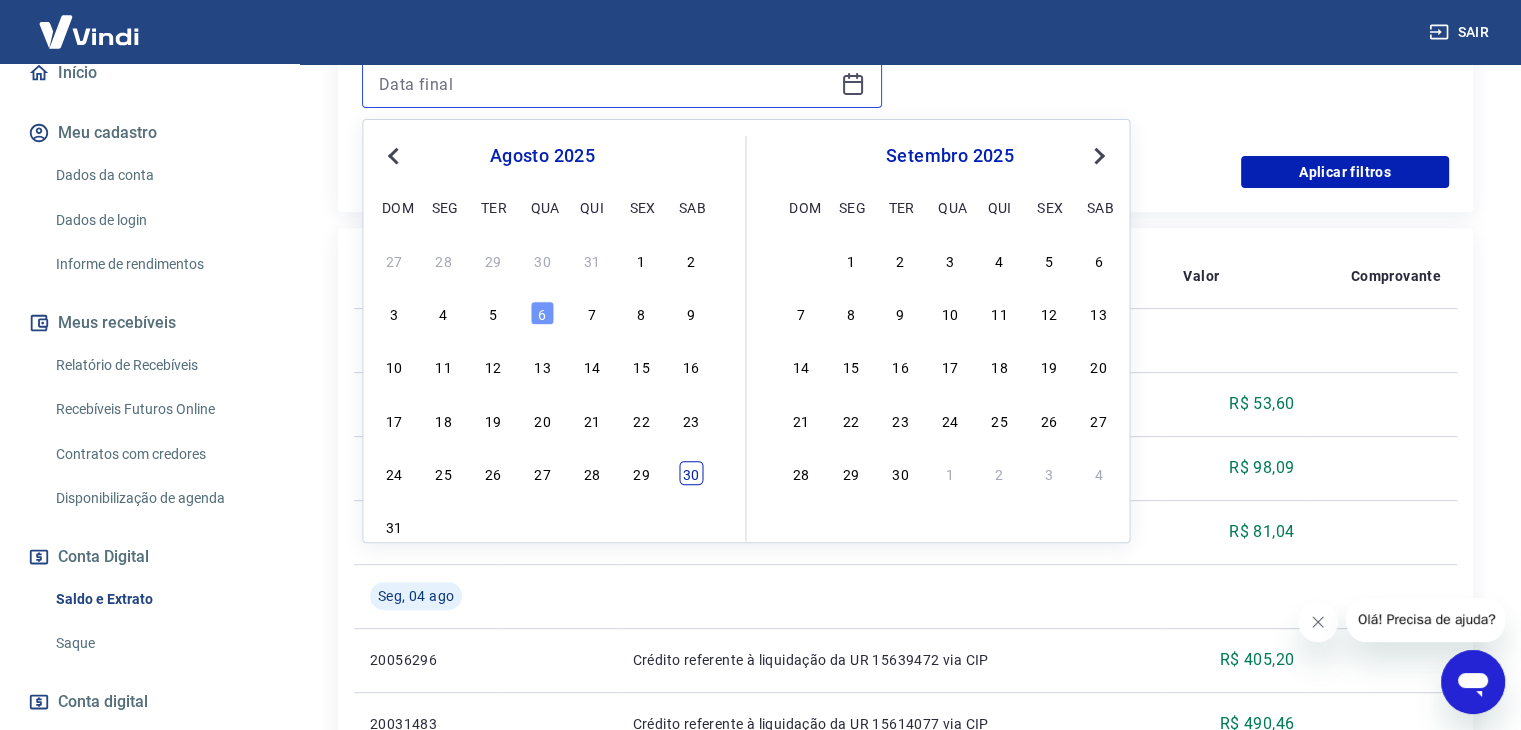 scroll, scrollTop: 766, scrollLeft: 0, axis: vertical 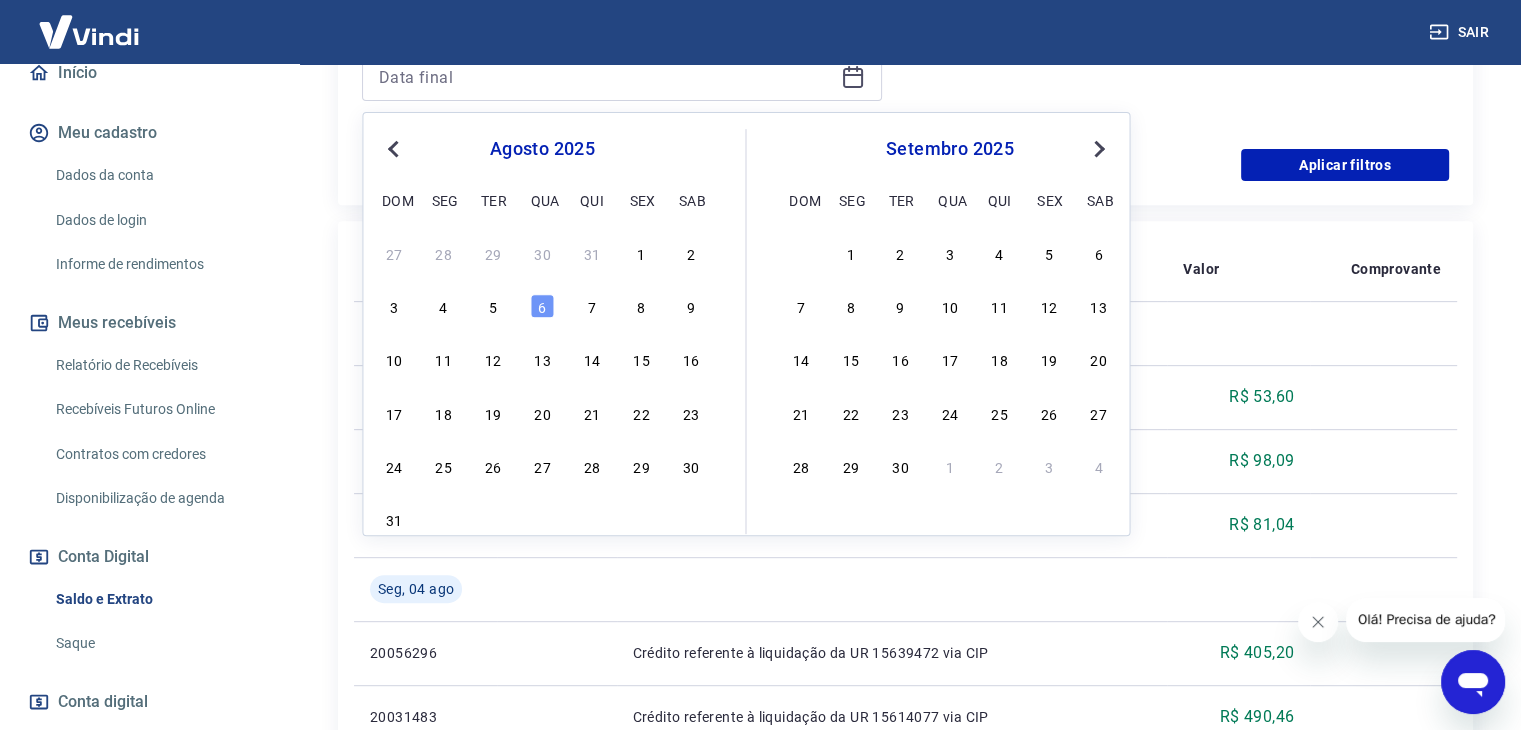click on "Previous Month" at bounding box center (393, 149) 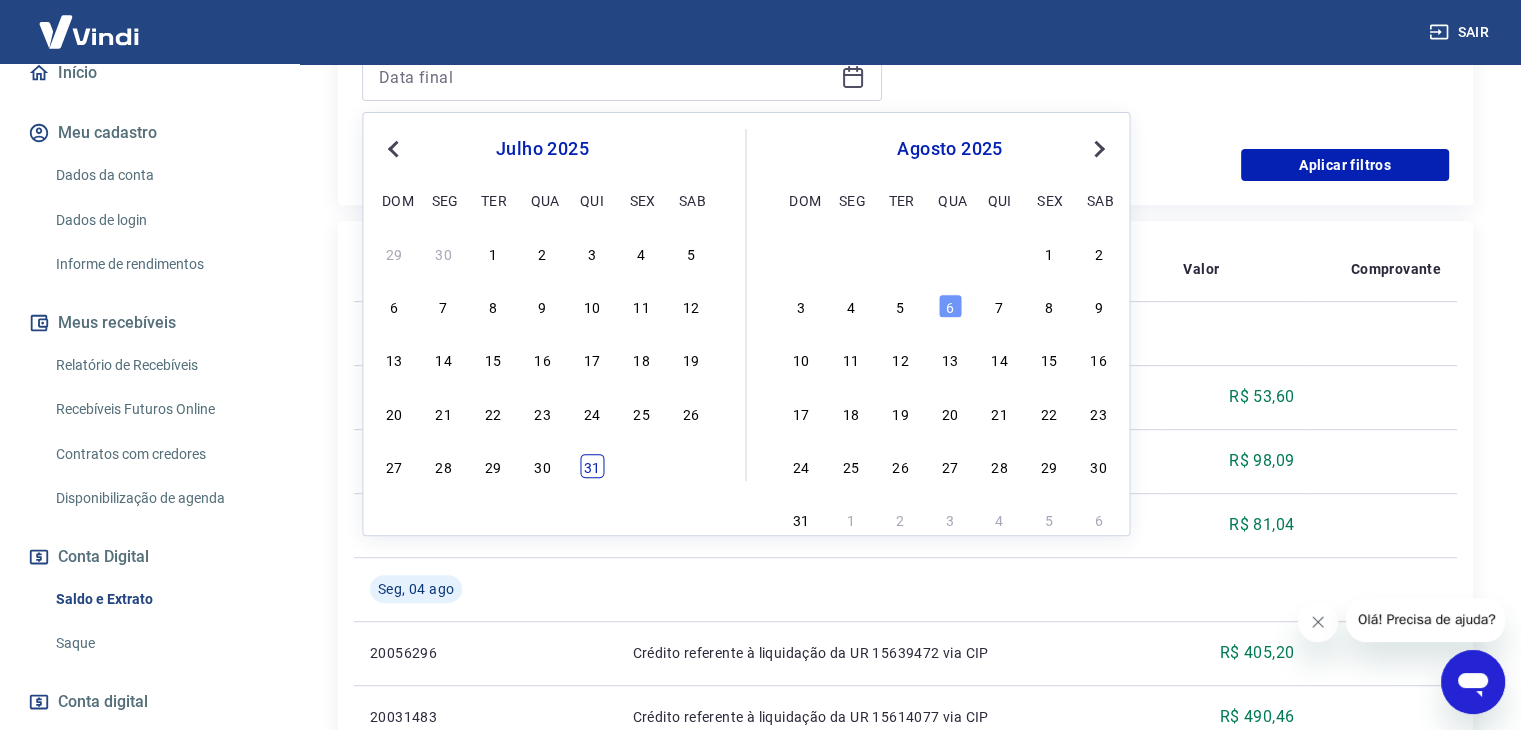 click on "27 28 29 30 31" at bounding box center [542, 465] 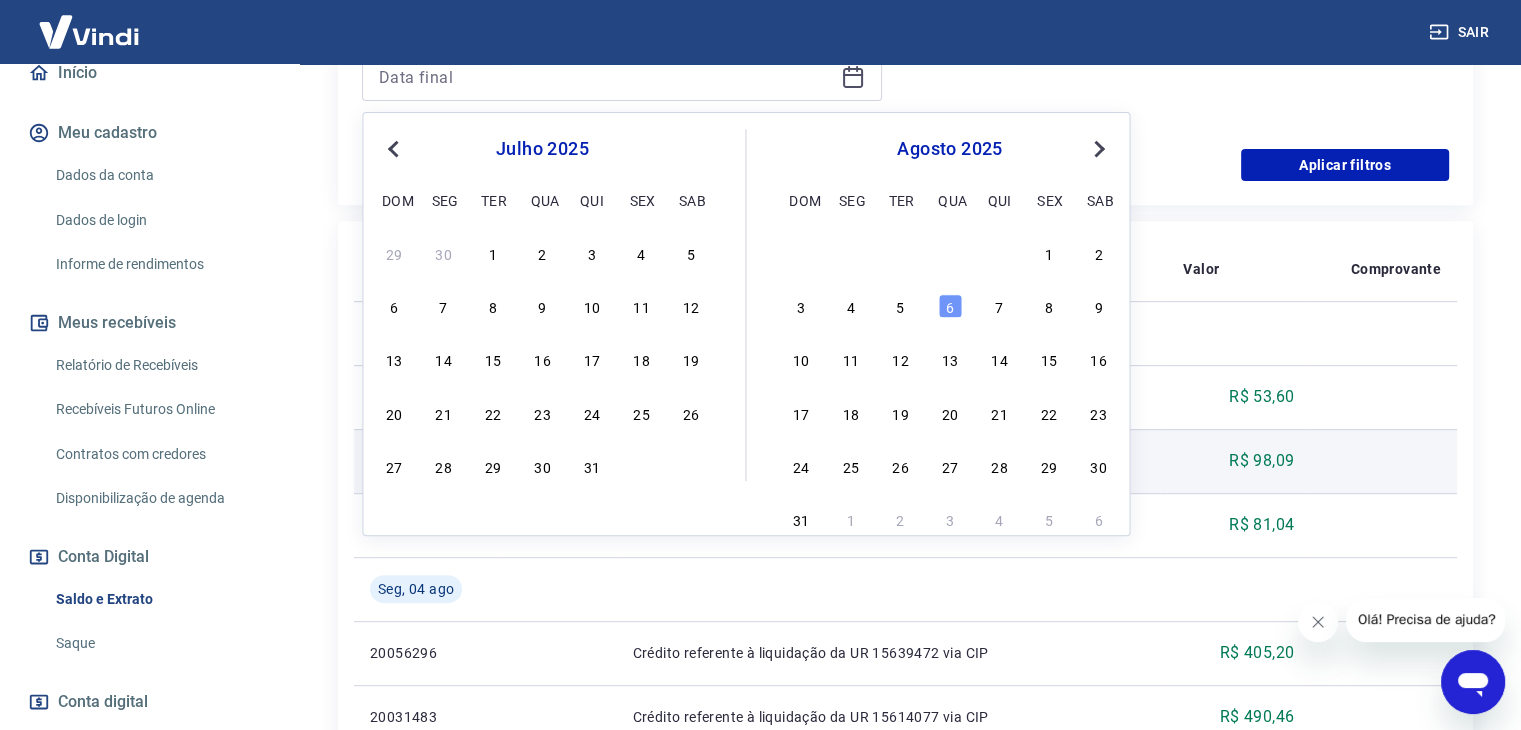 type on "31/07/2025" 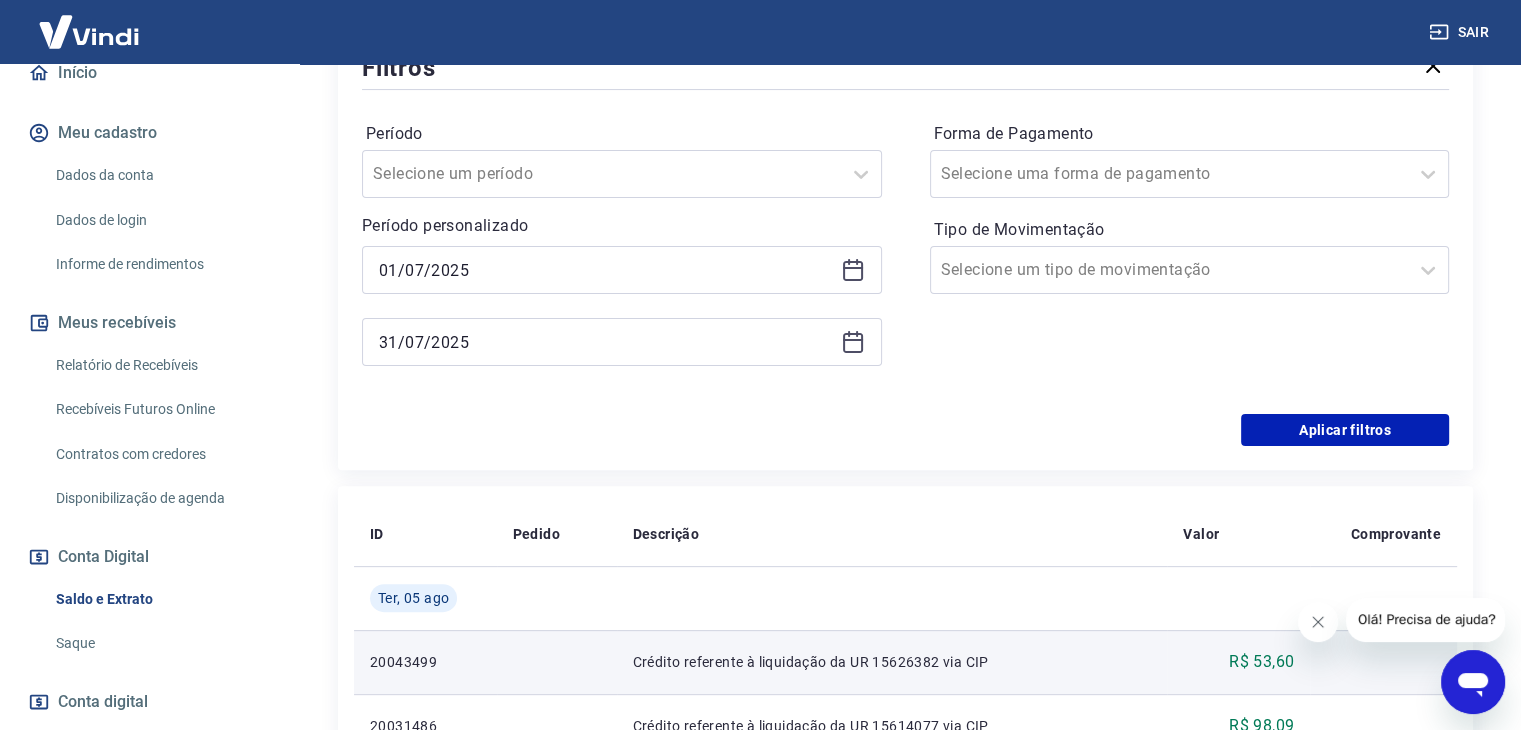 scroll, scrollTop: 466, scrollLeft: 0, axis: vertical 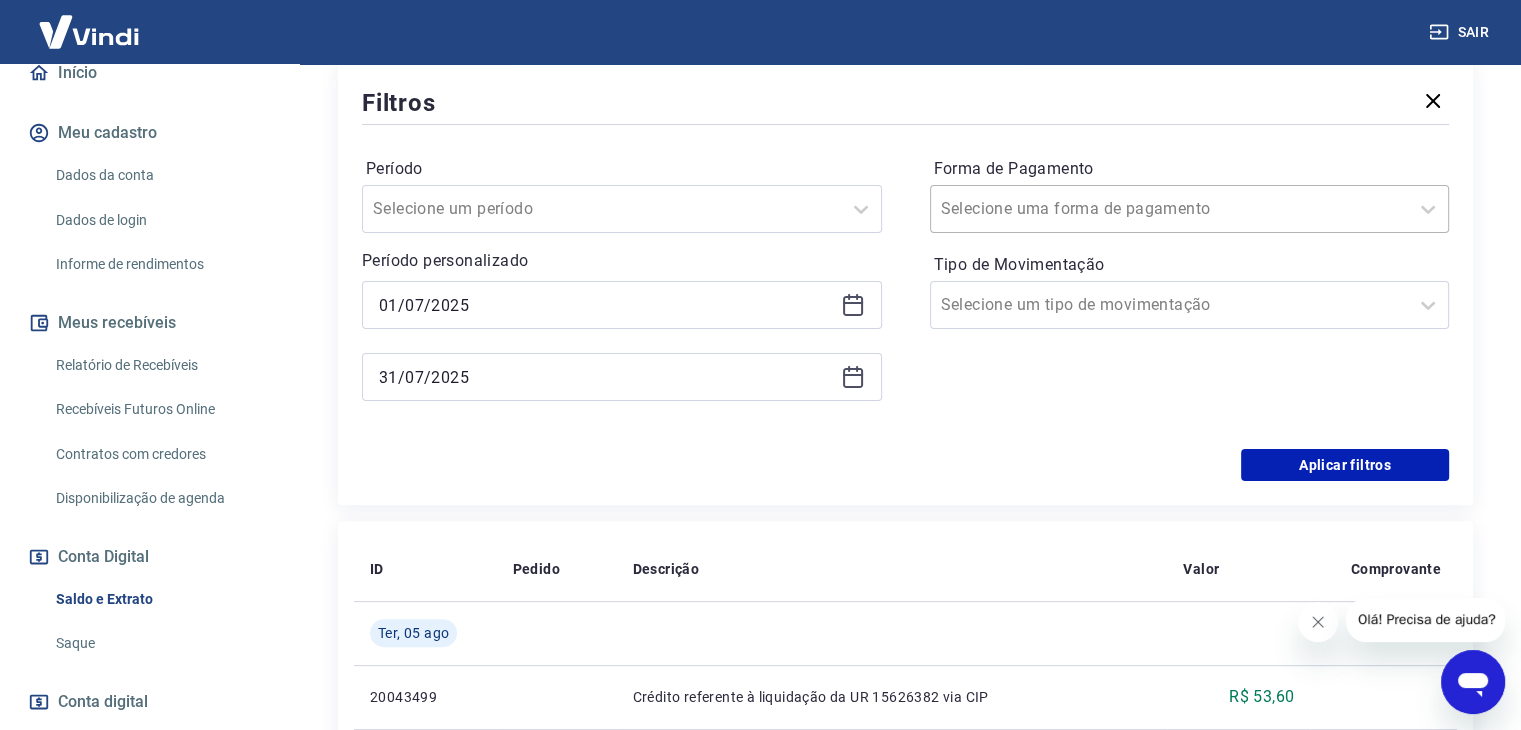 click at bounding box center [1170, 209] 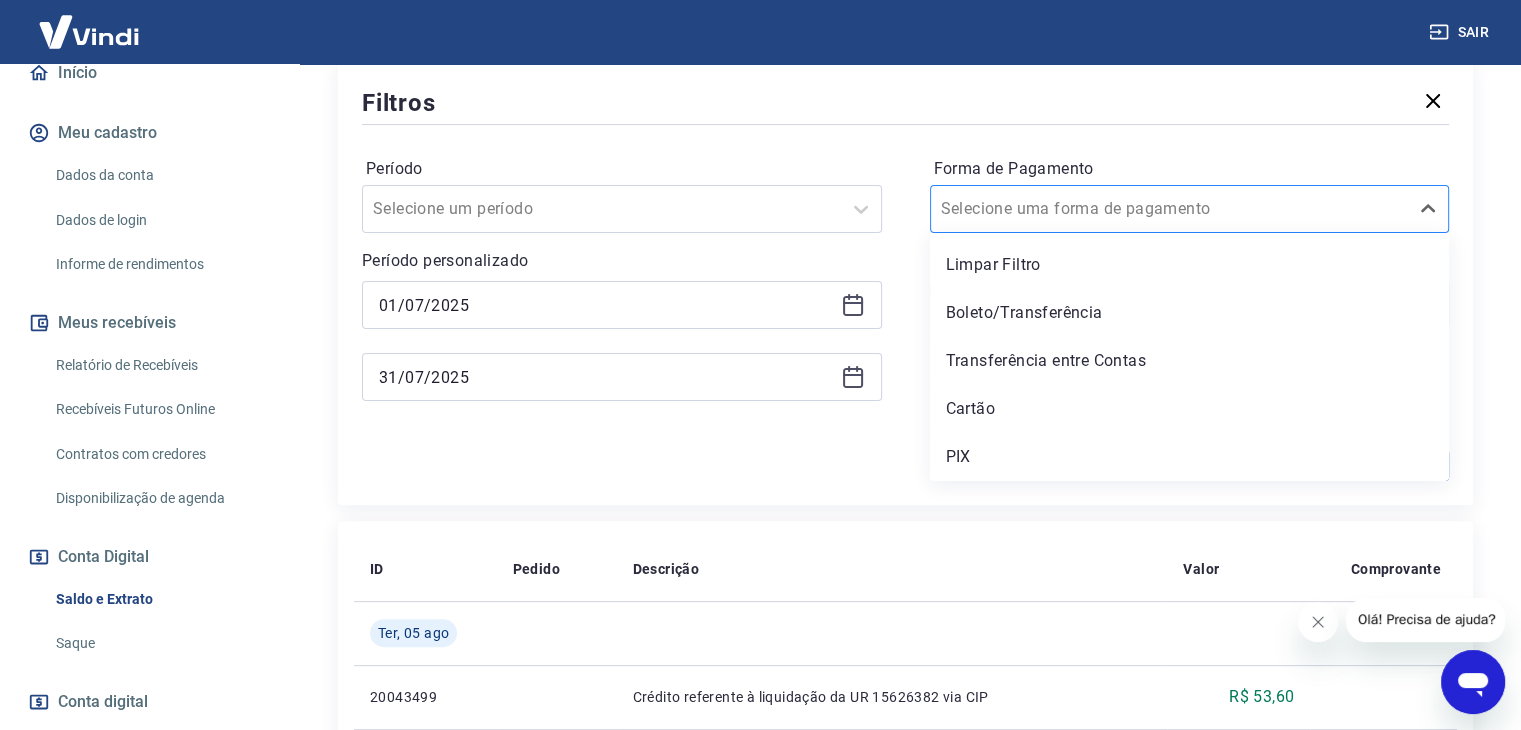 click at bounding box center (1170, 209) 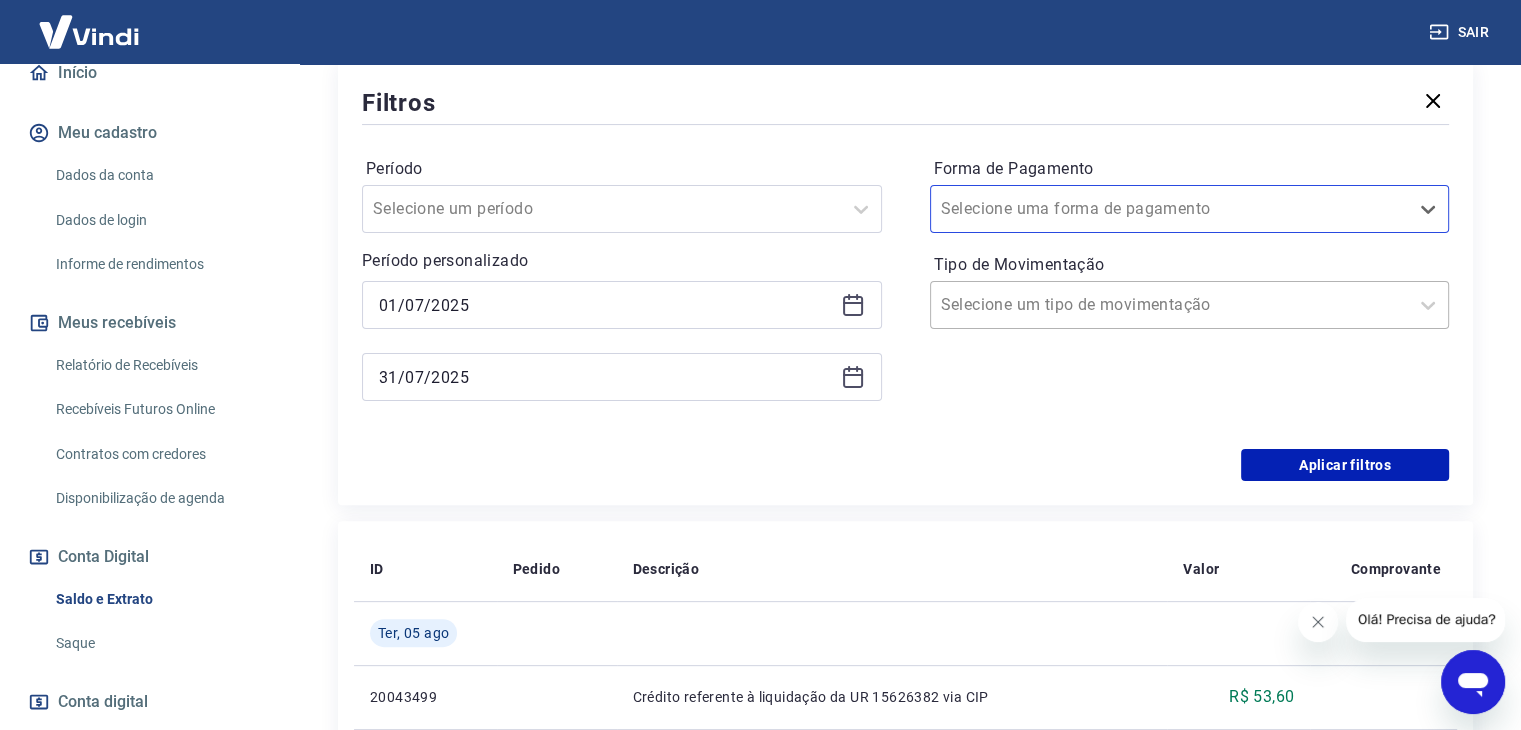 click at bounding box center (1170, 305) 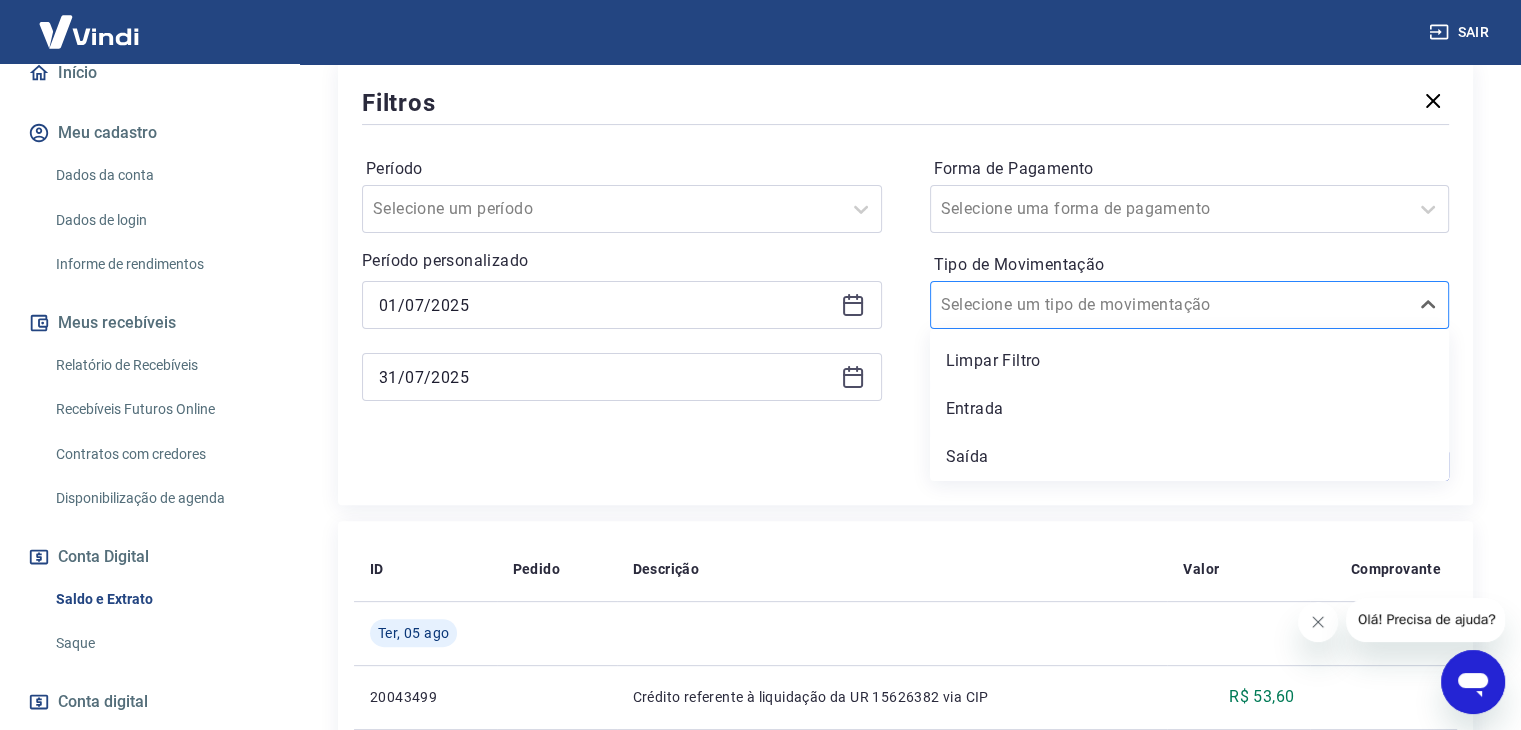 click at bounding box center (1170, 305) 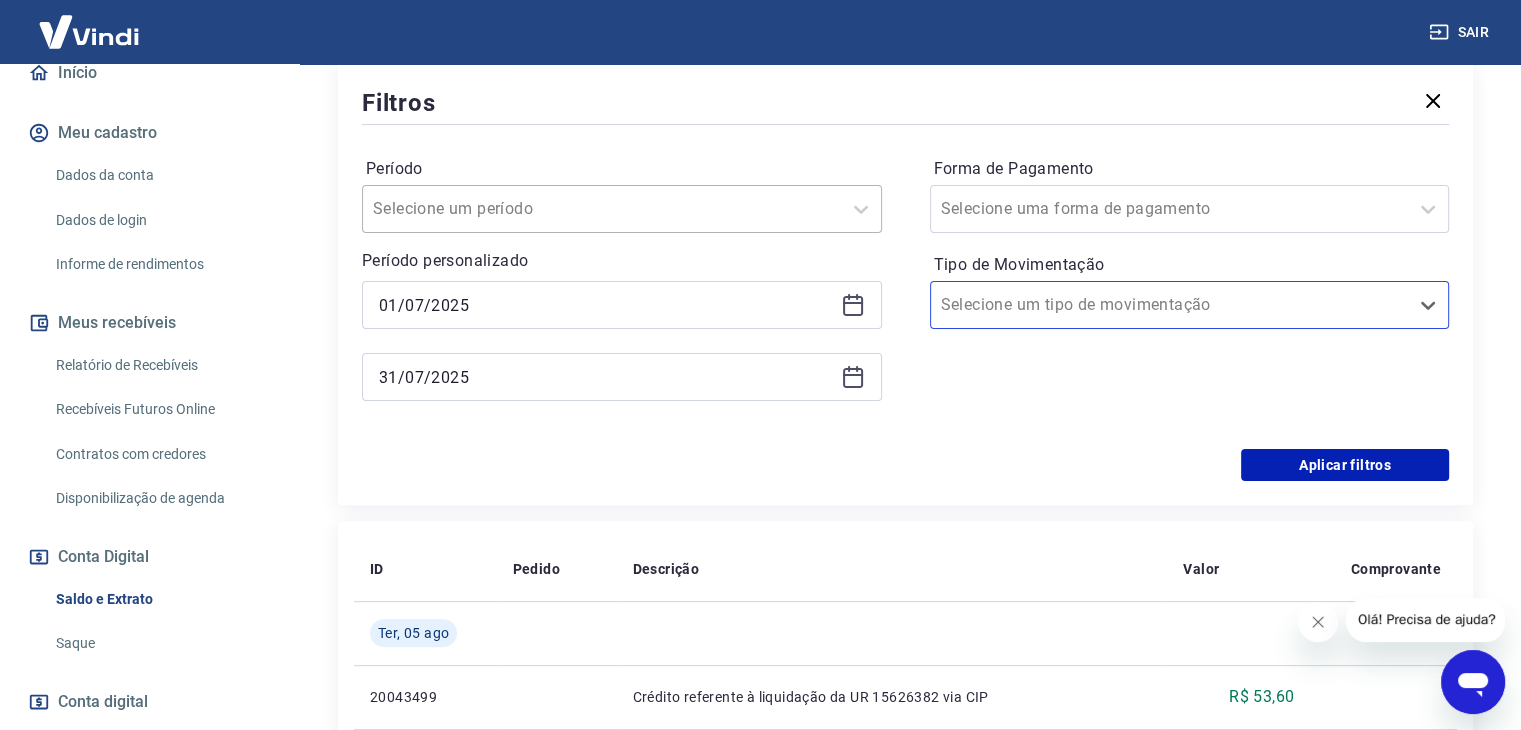 click at bounding box center [602, 209] 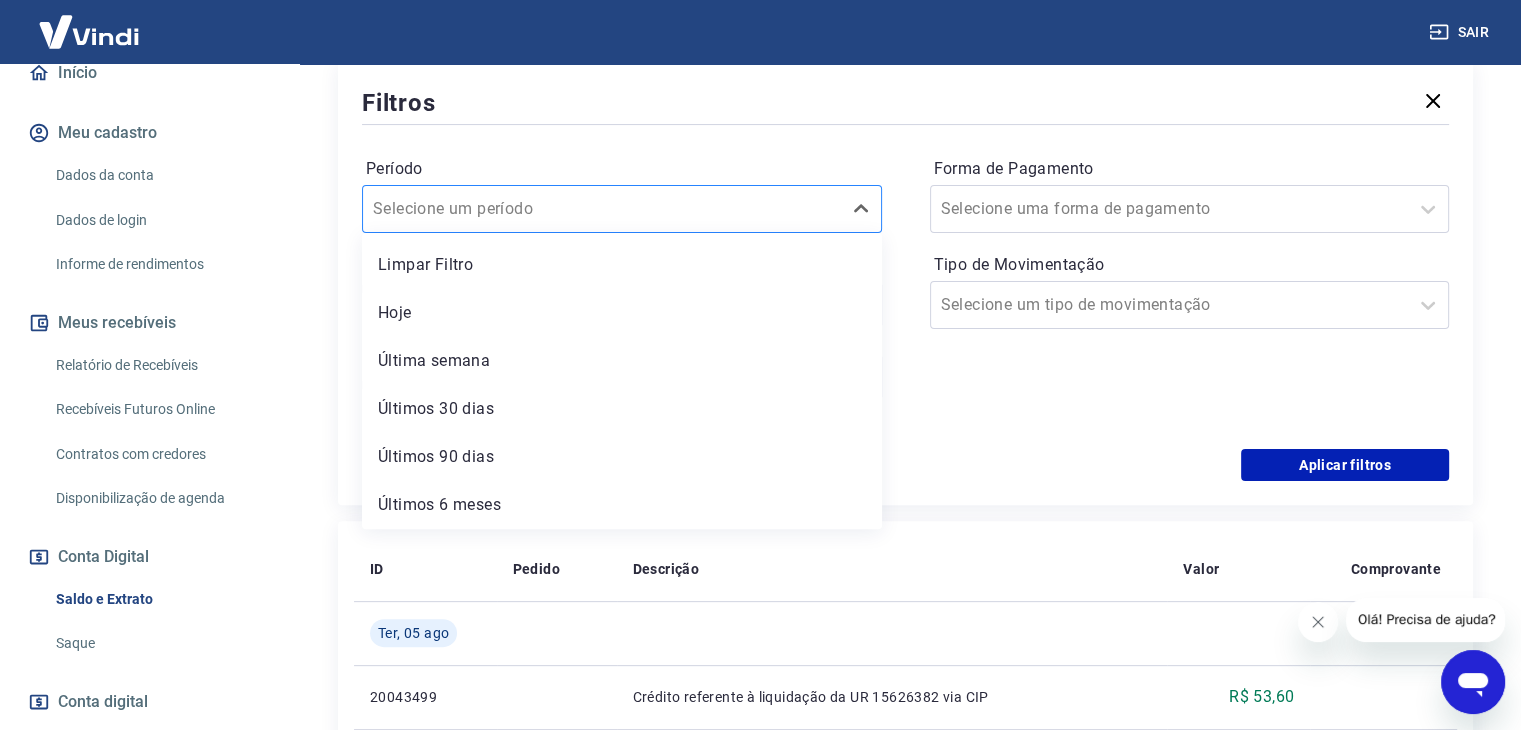 click at bounding box center [602, 209] 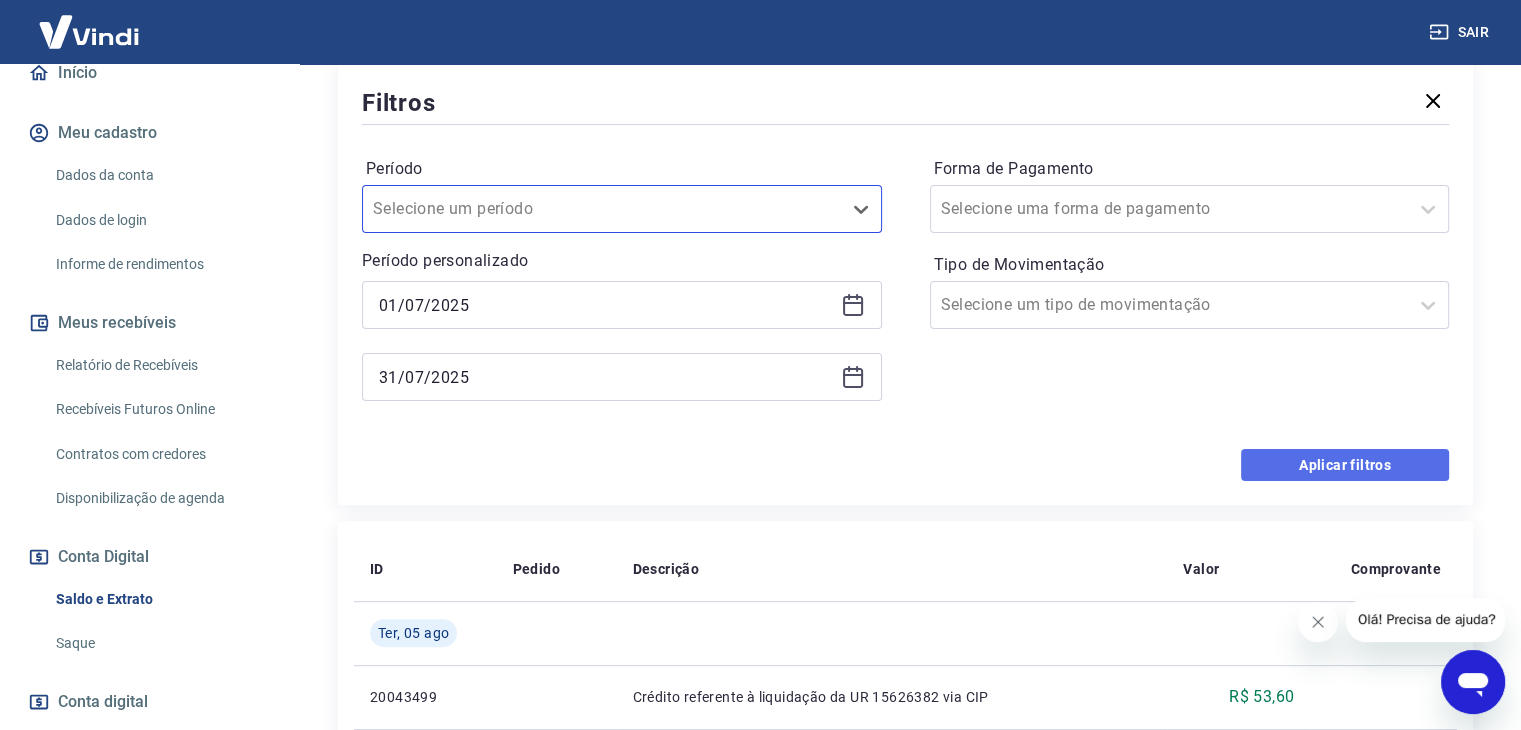 click on "Aplicar filtros" at bounding box center [1345, 465] 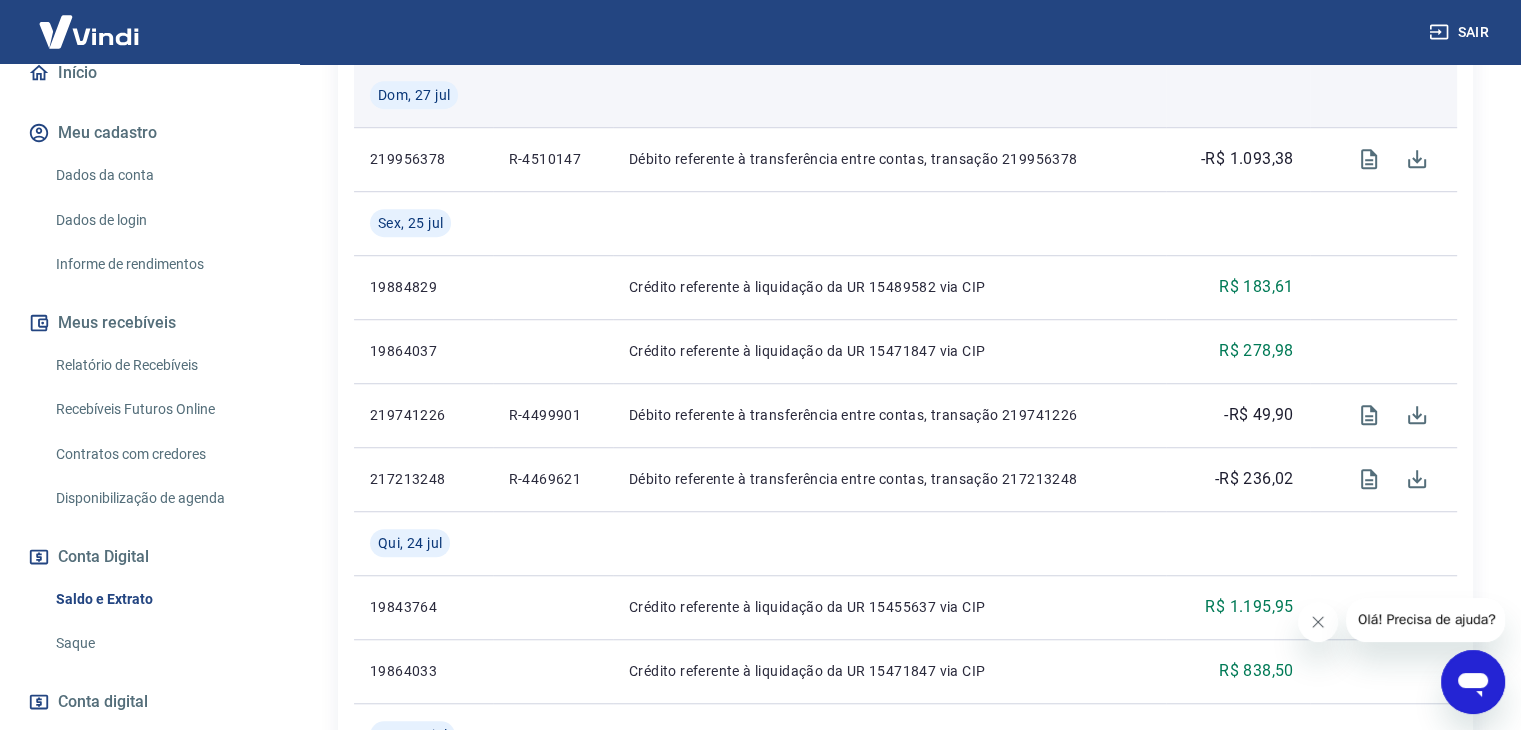 scroll, scrollTop: 1400, scrollLeft: 0, axis: vertical 